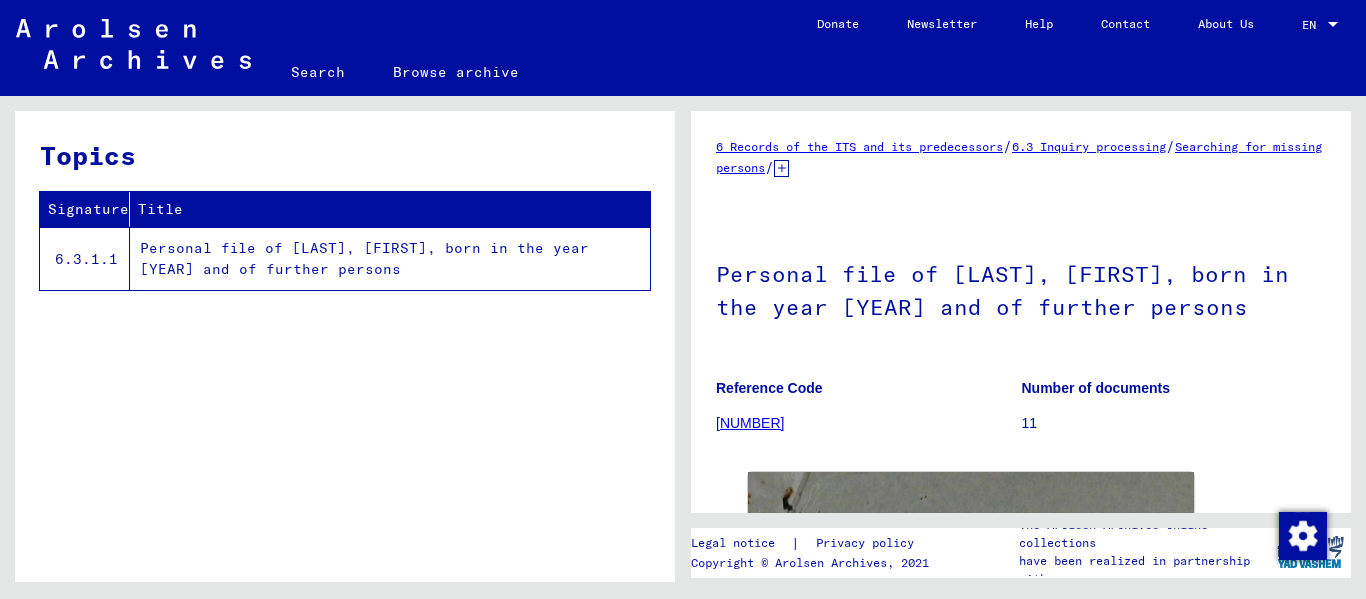scroll, scrollTop: 0, scrollLeft: 0, axis: both 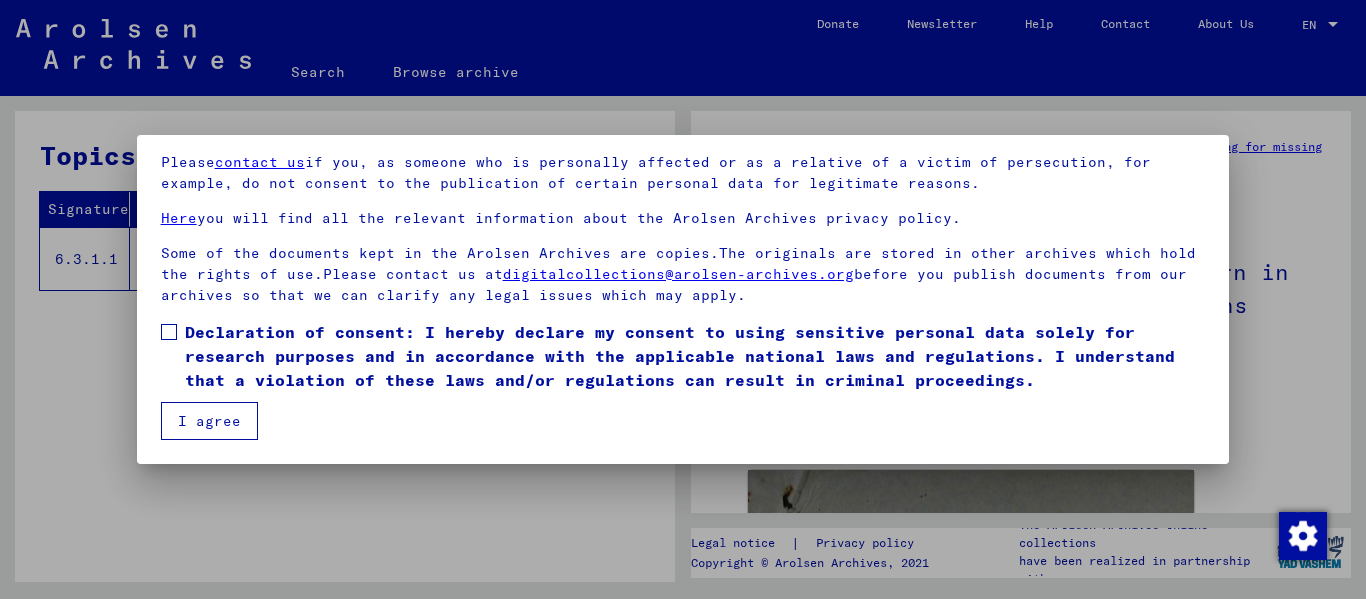click at bounding box center [169, 332] 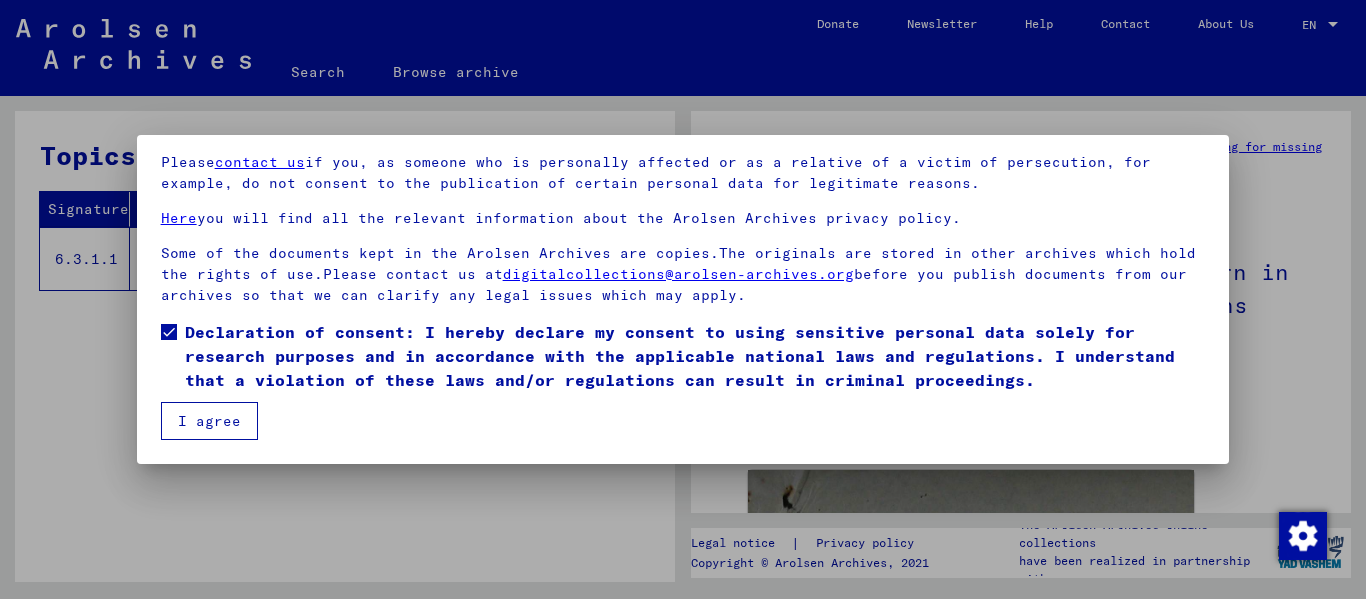 click on "I agree" at bounding box center (209, 421) 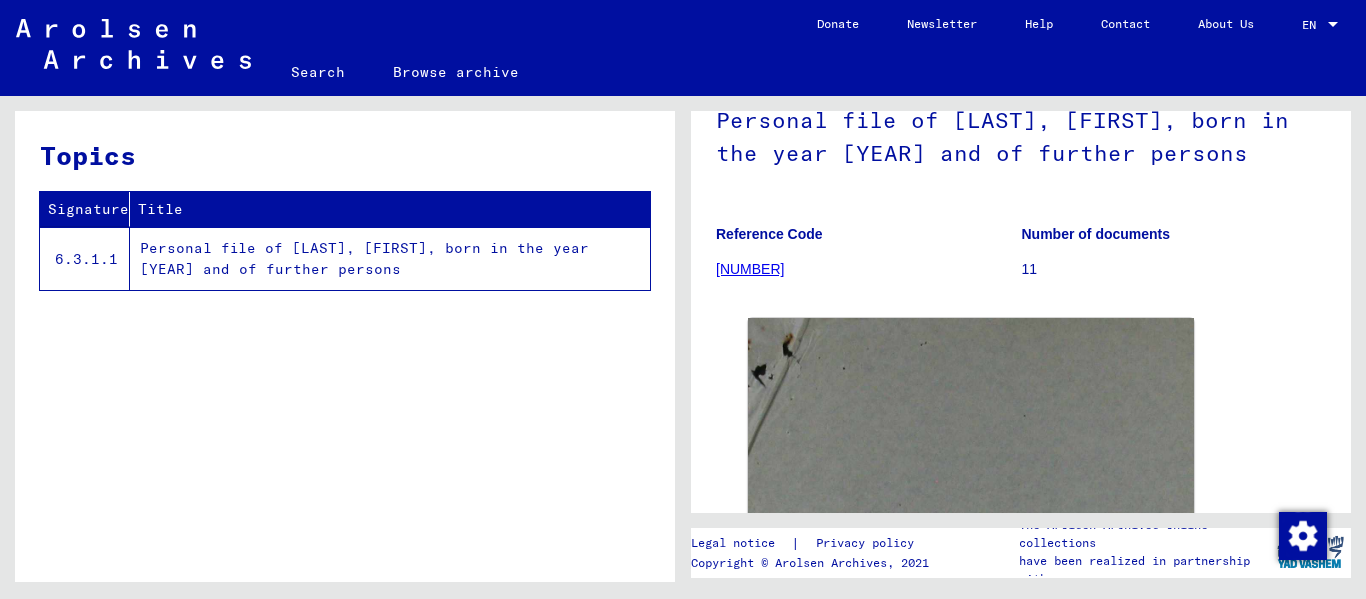 scroll, scrollTop: 151, scrollLeft: 0, axis: vertical 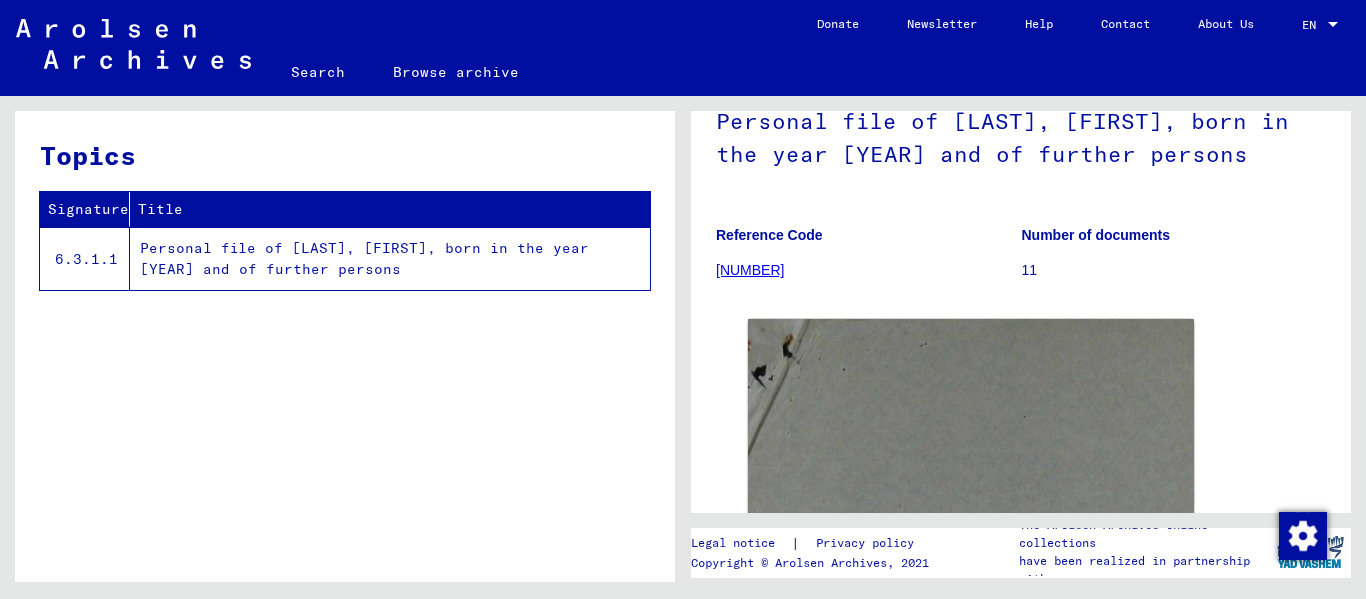 click on "[NUMBER]" 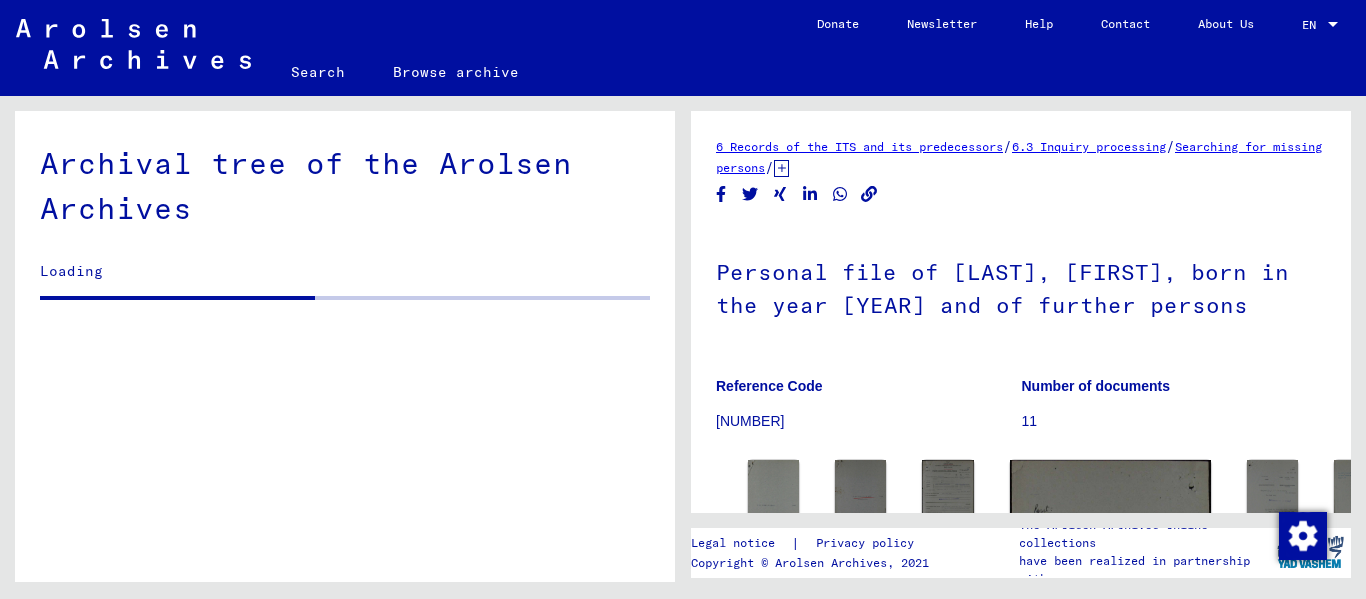scroll, scrollTop: 0, scrollLeft: 0, axis: both 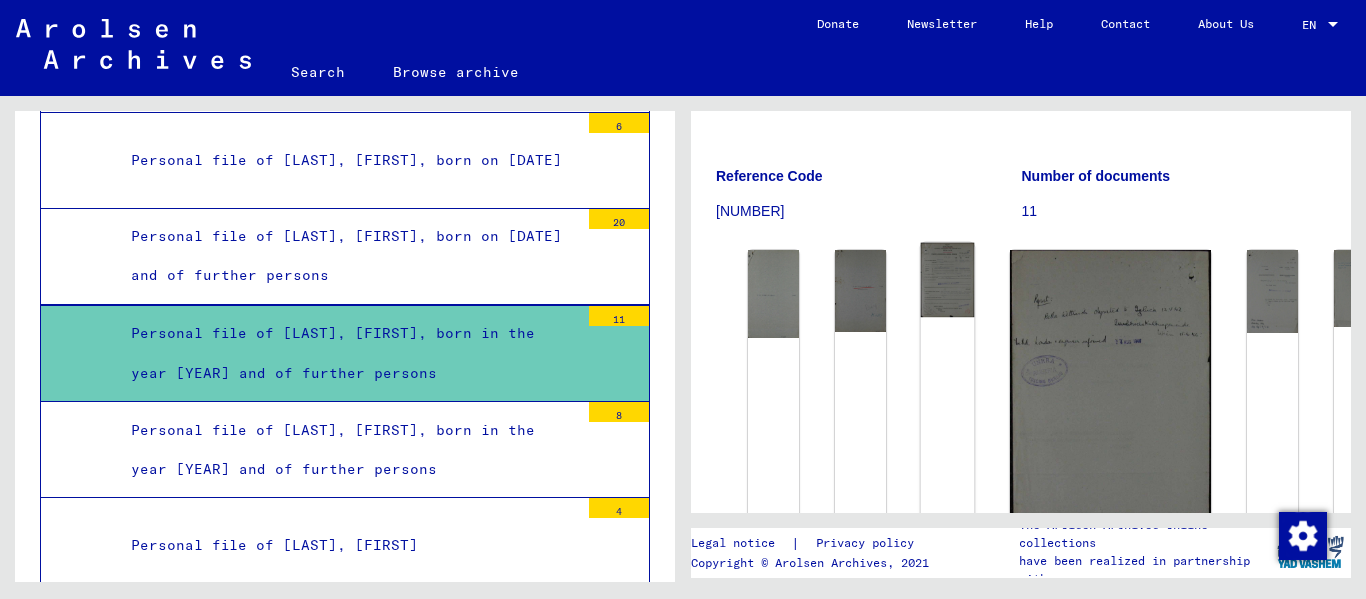 click 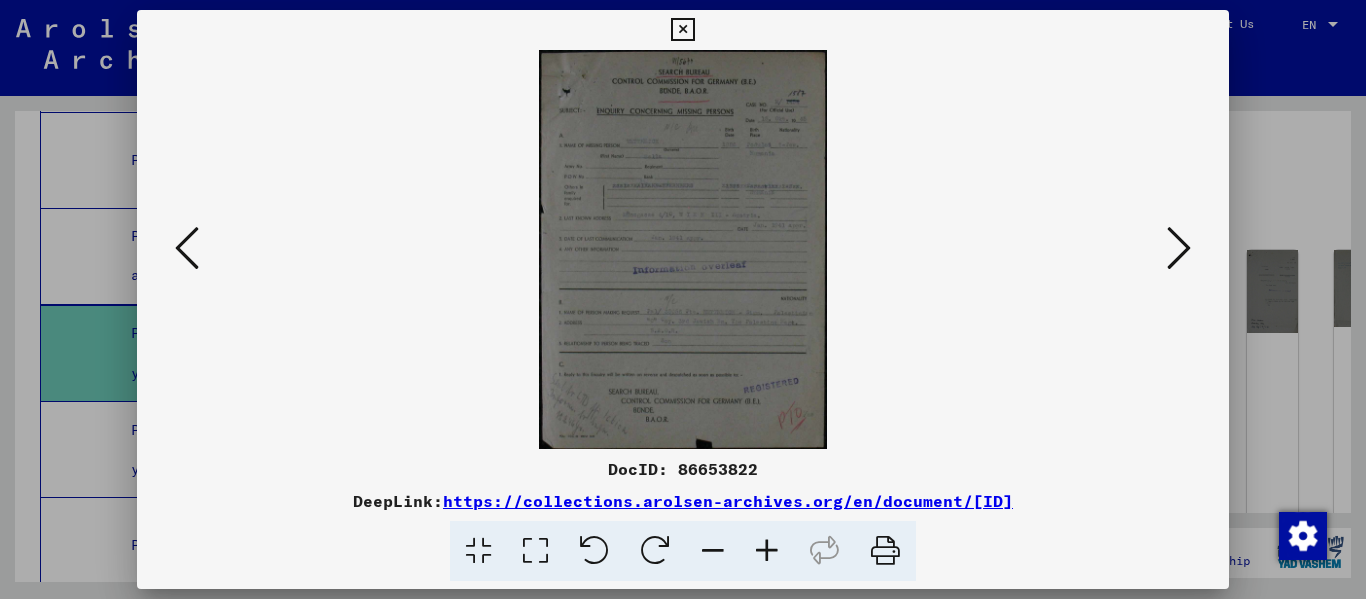 click at bounding box center (535, 551) 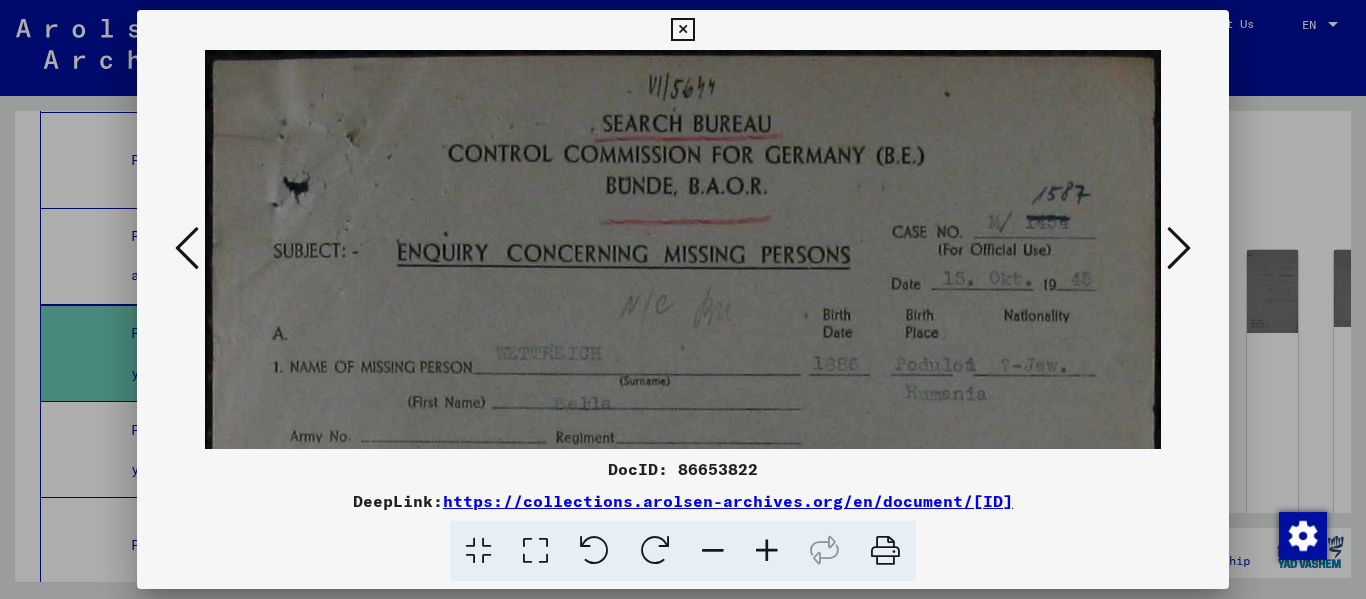 click at bounding box center [713, 551] 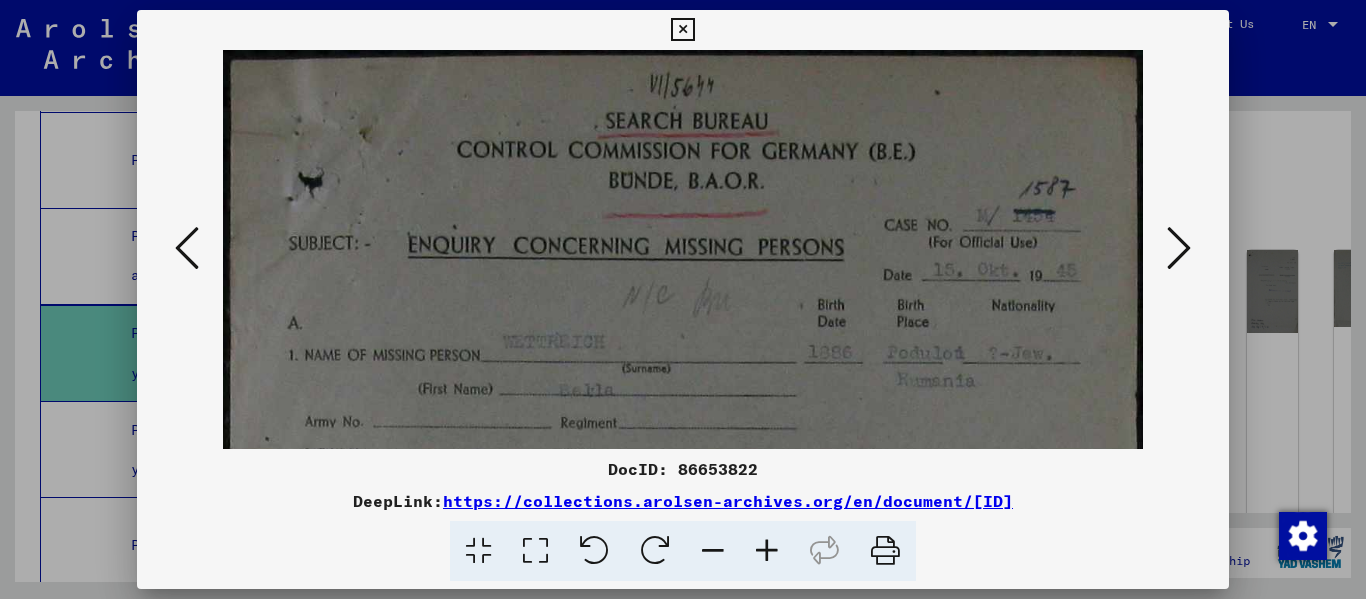 click at bounding box center [713, 551] 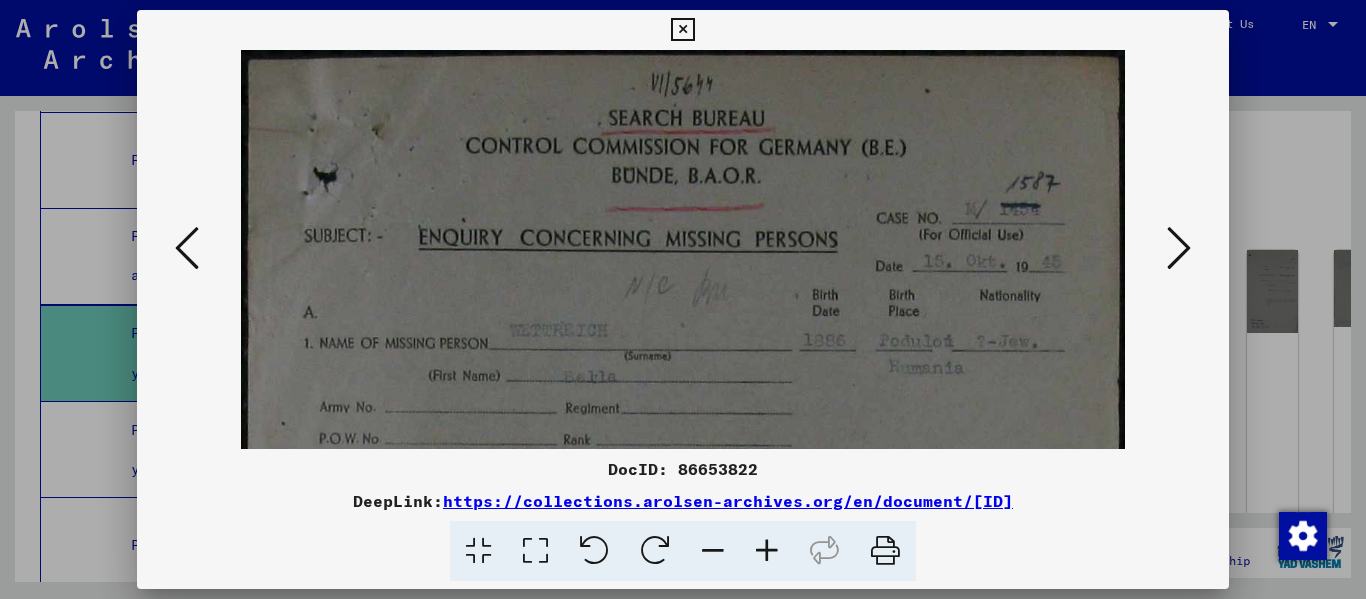 click at bounding box center (713, 551) 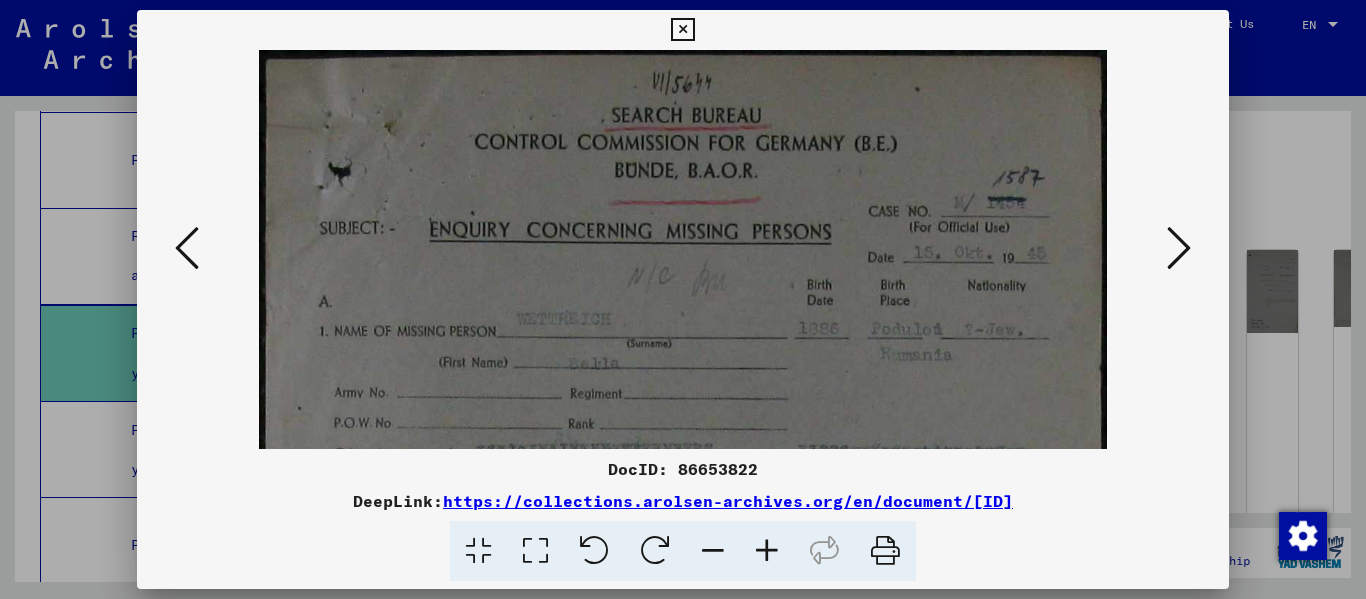 click at bounding box center [713, 551] 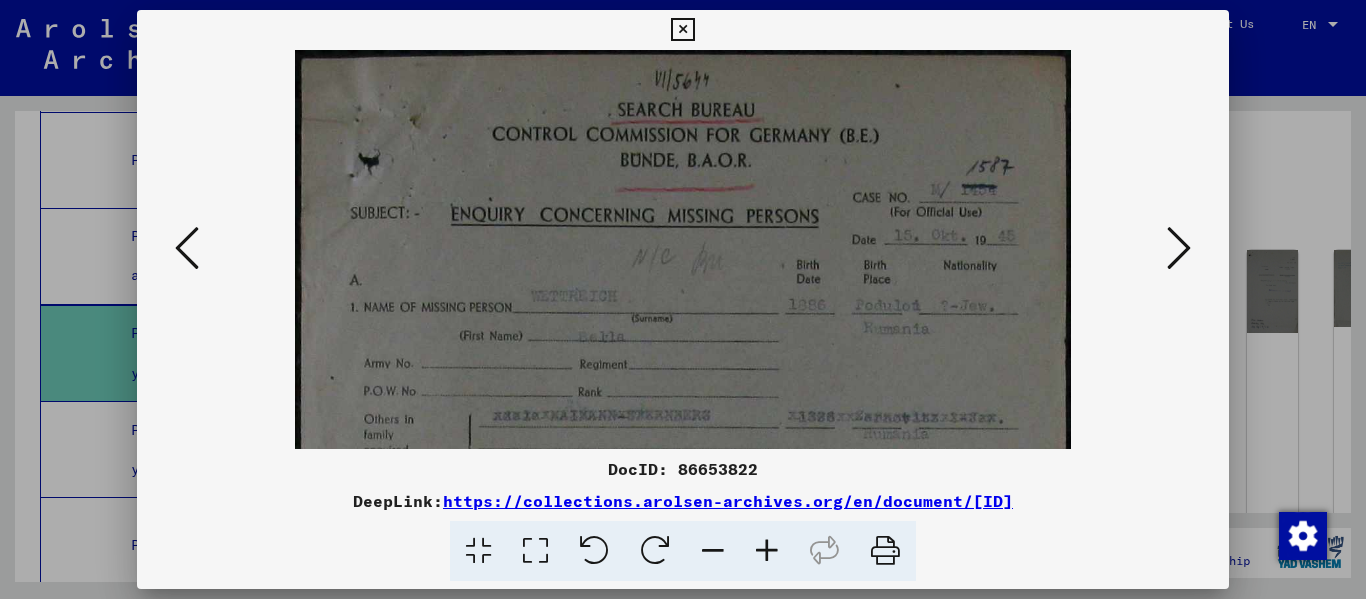 click at bounding box center (713, 551) 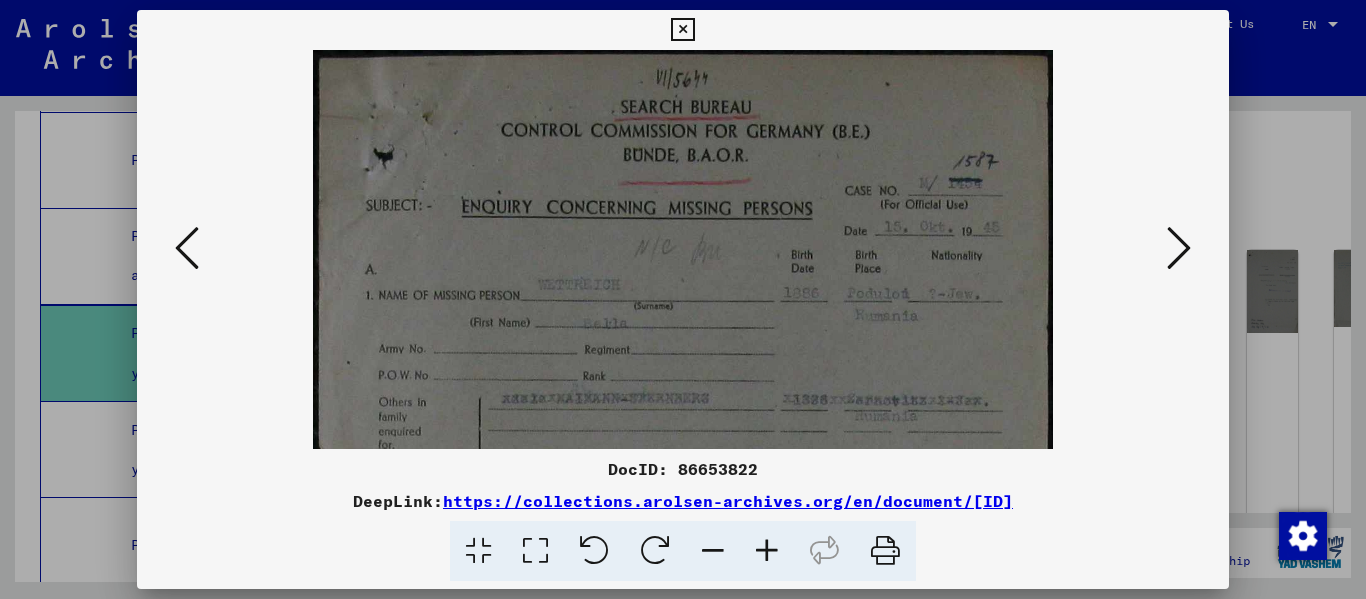 click at bounding box center (713, 551) 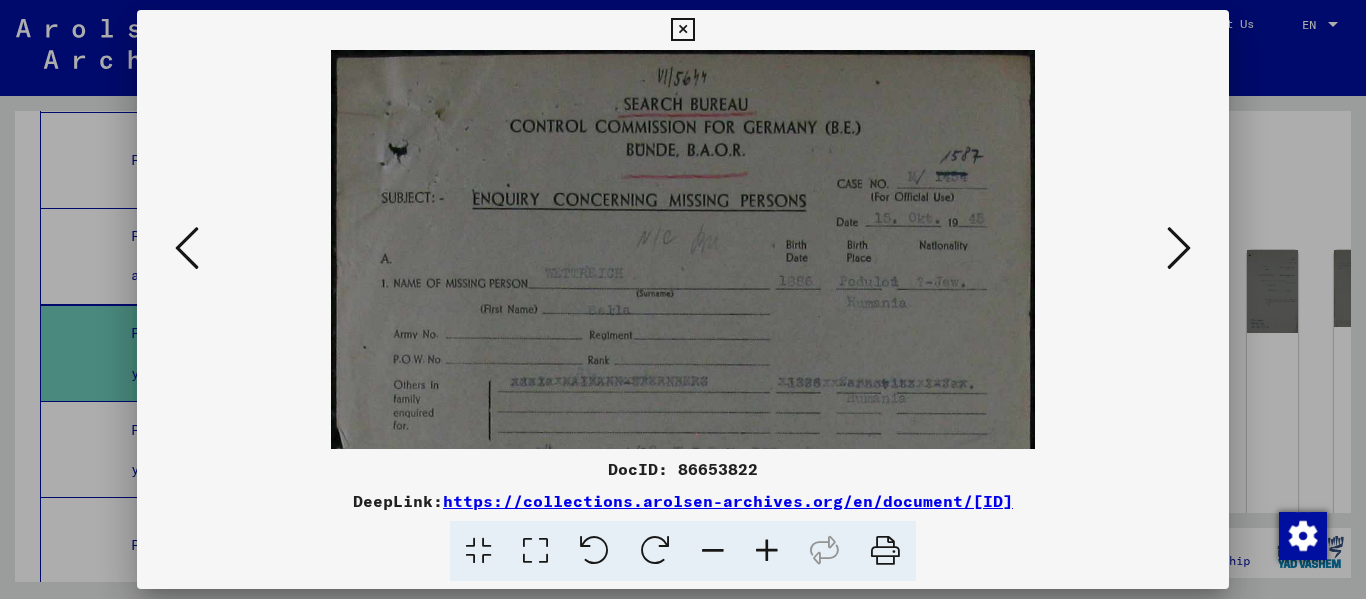 click at bounding box center (713, 551) 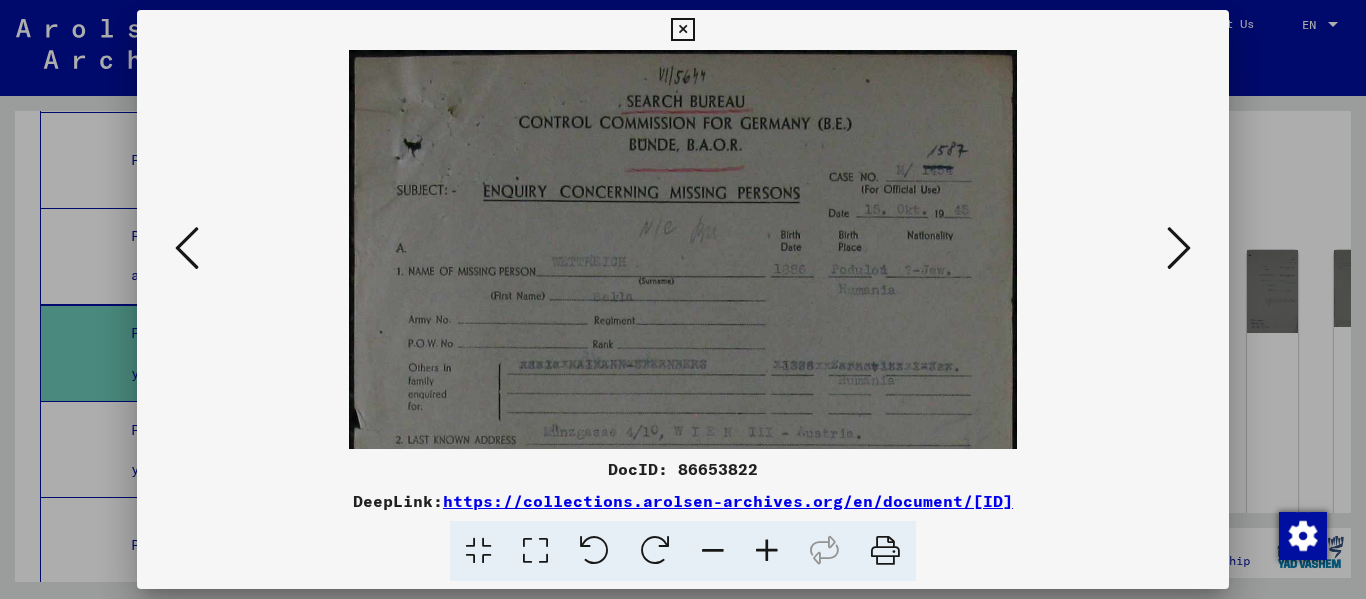 click at bounding box center [713, 551] 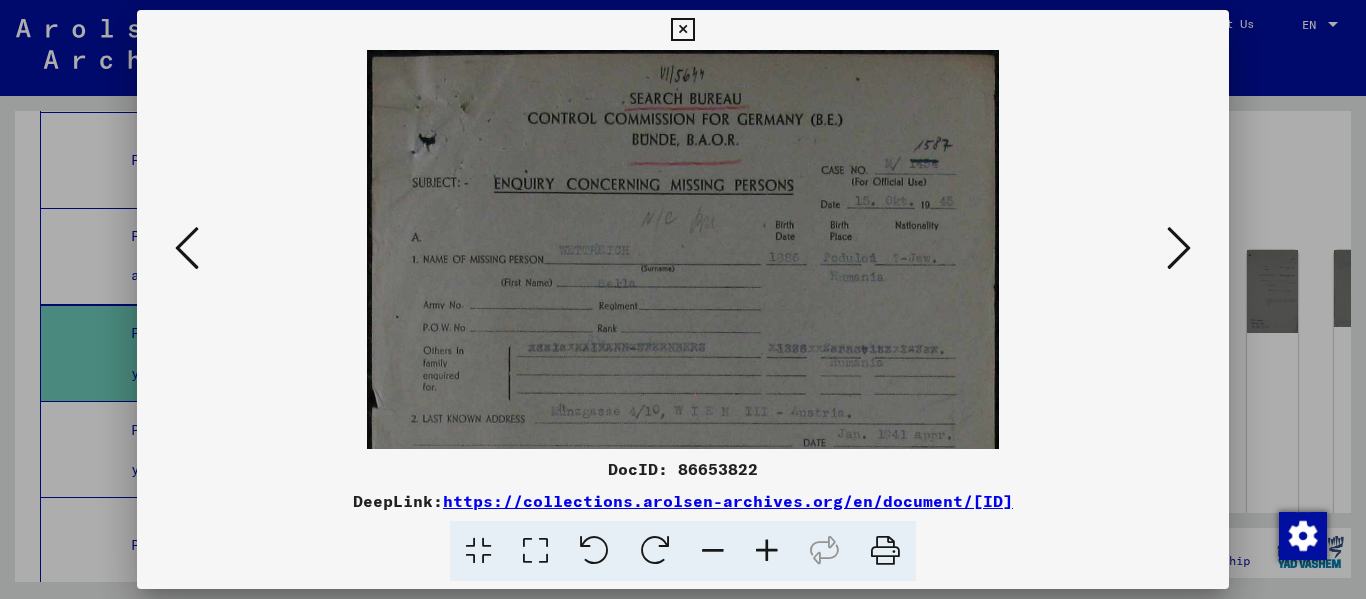 click at bounding box center [713, 551] 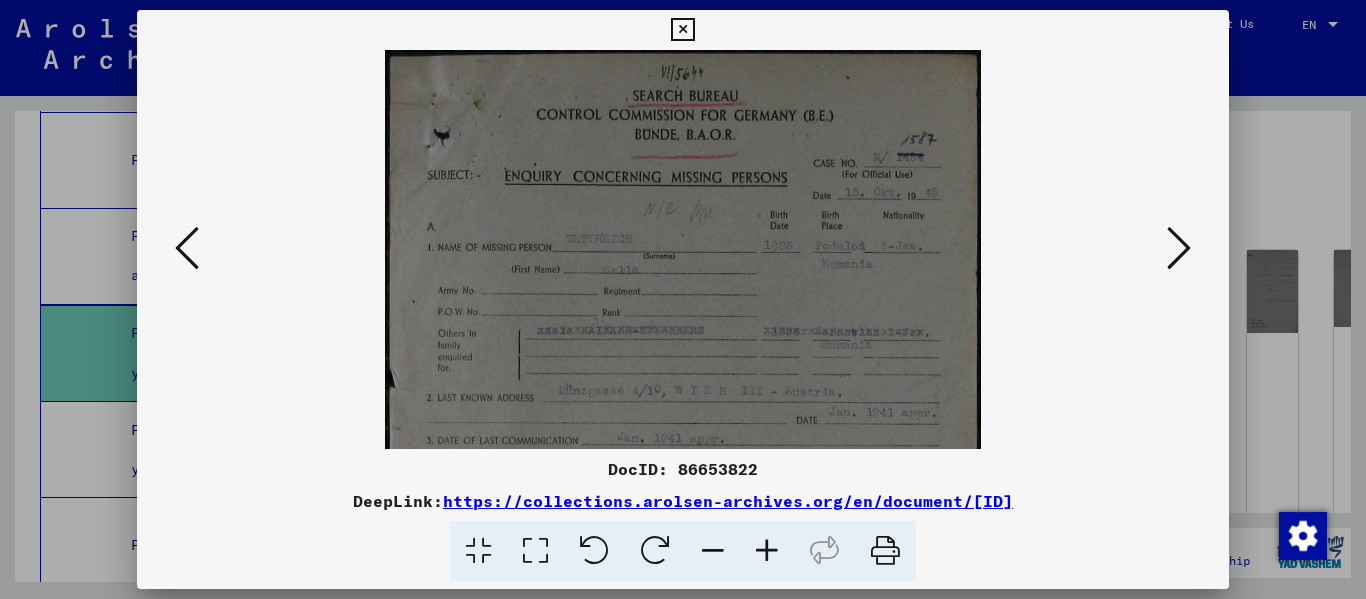 click at bounding box center [713, 551] 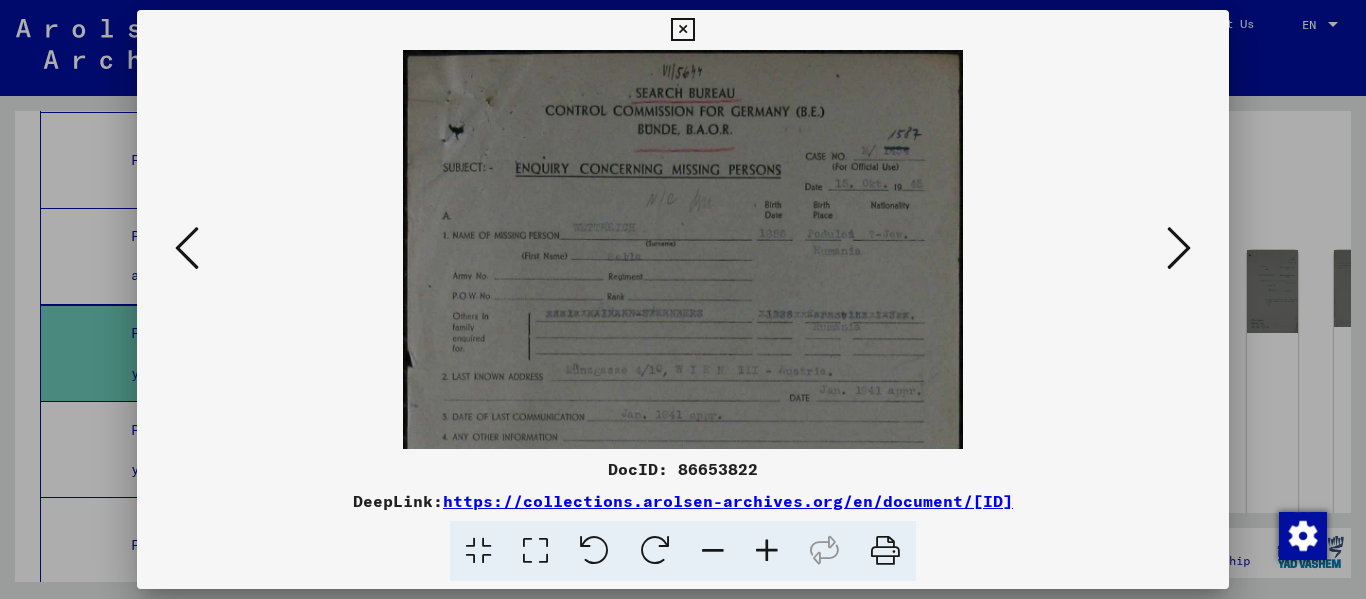click at bounding box center (713, 551) 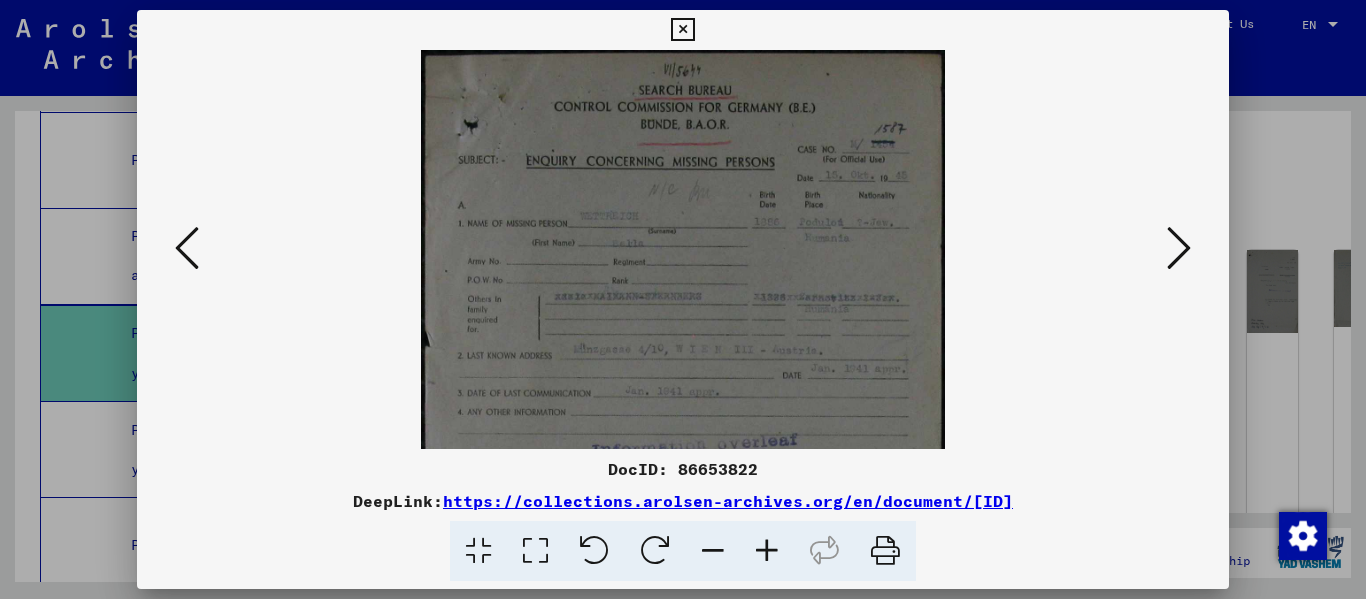 click at bounding box center [713, 551] 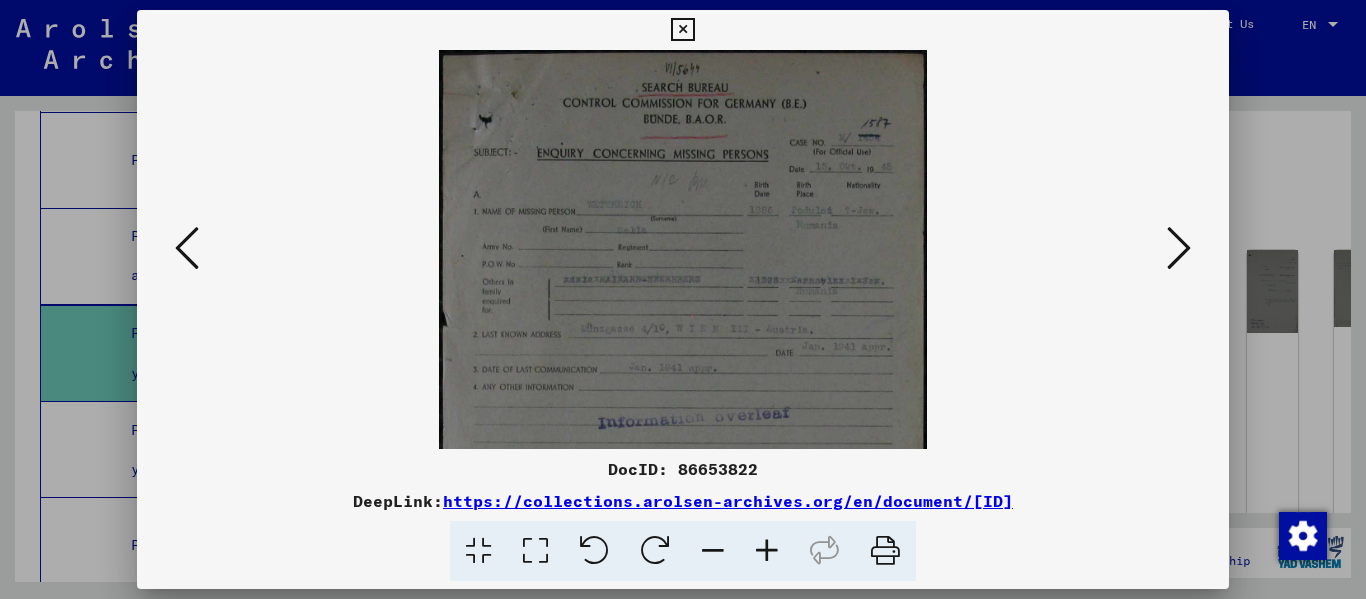 click at bounding box center (713, 551) 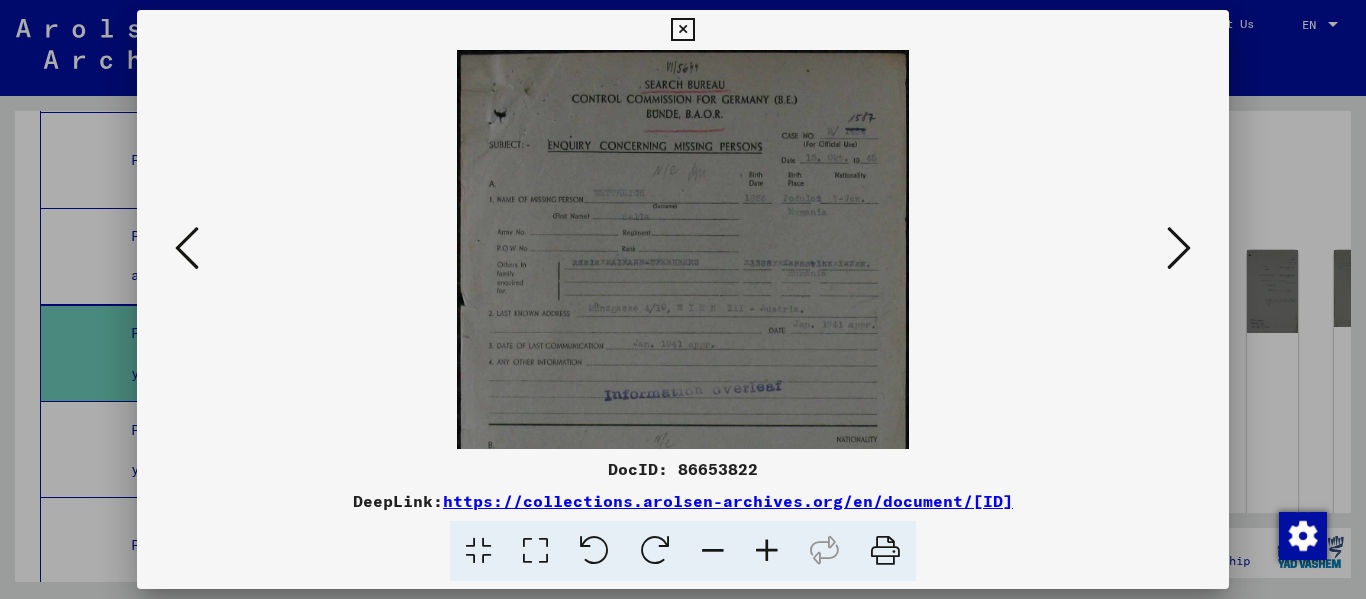 click at bounding box center [713, 551] 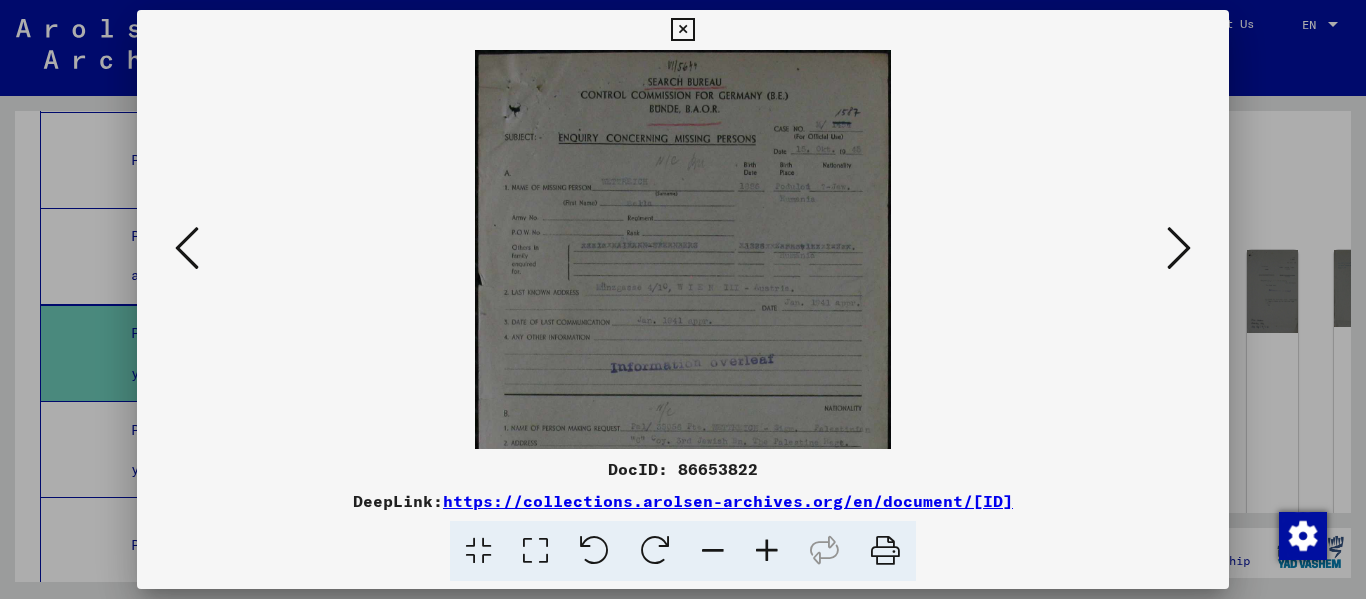 click at bounding box center (713, 551) 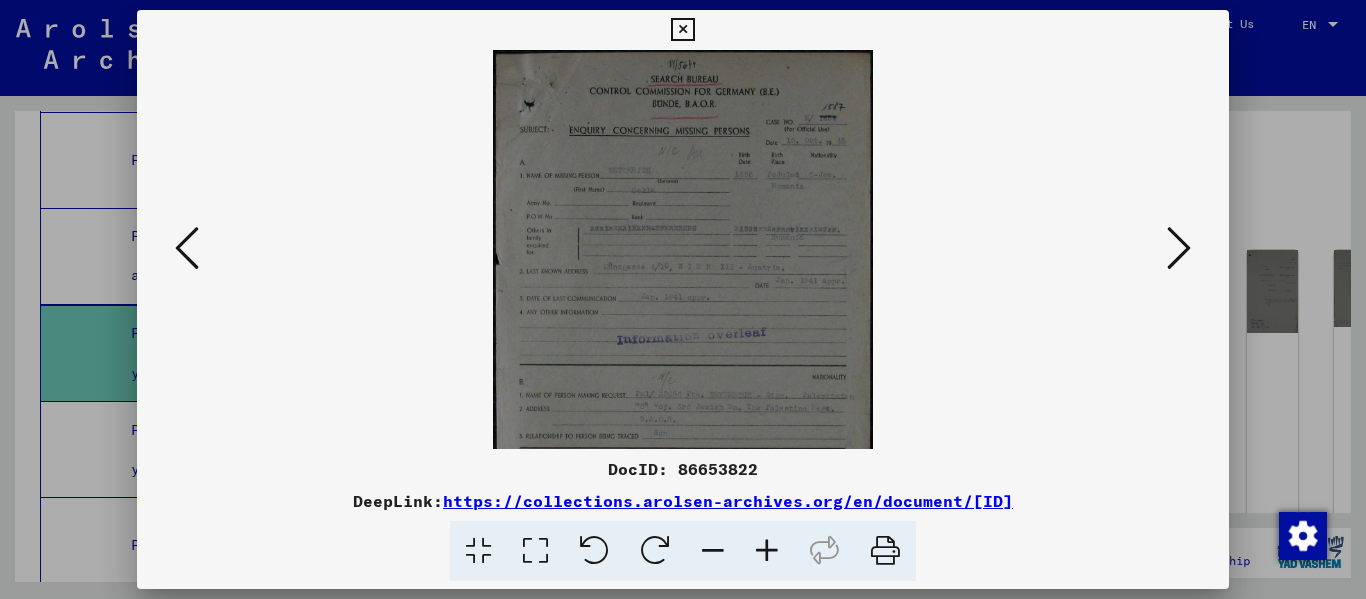 click at bounding box center (713, 551) 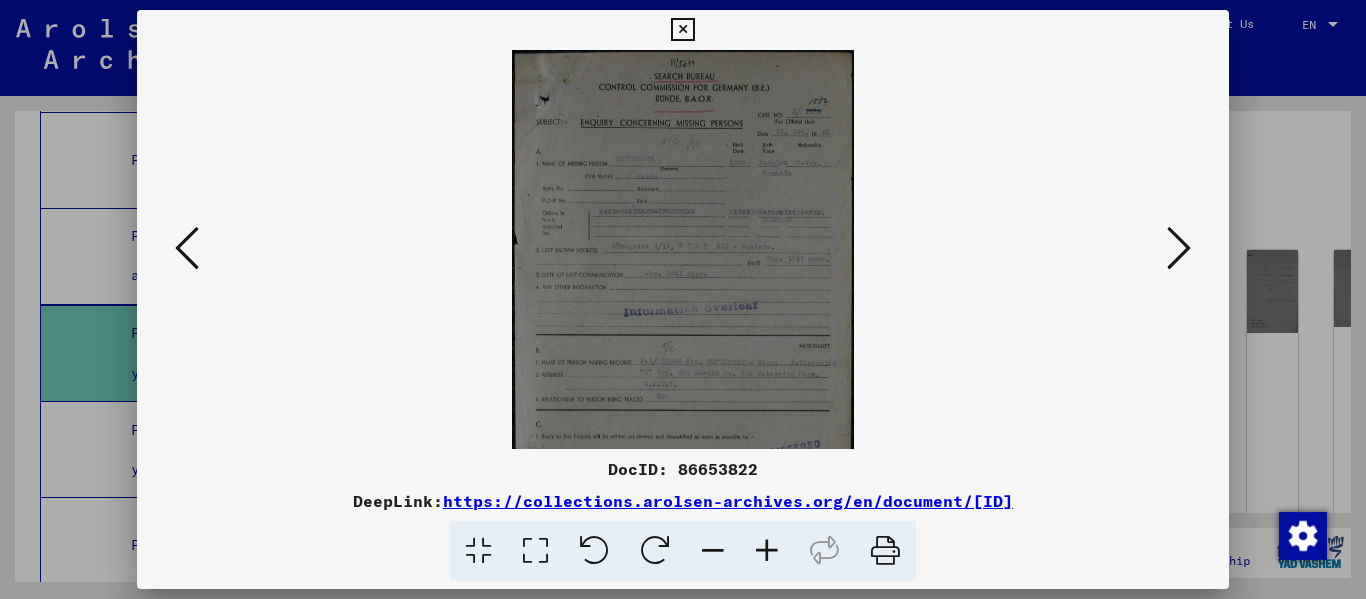 click at bounding box center (713, 551) 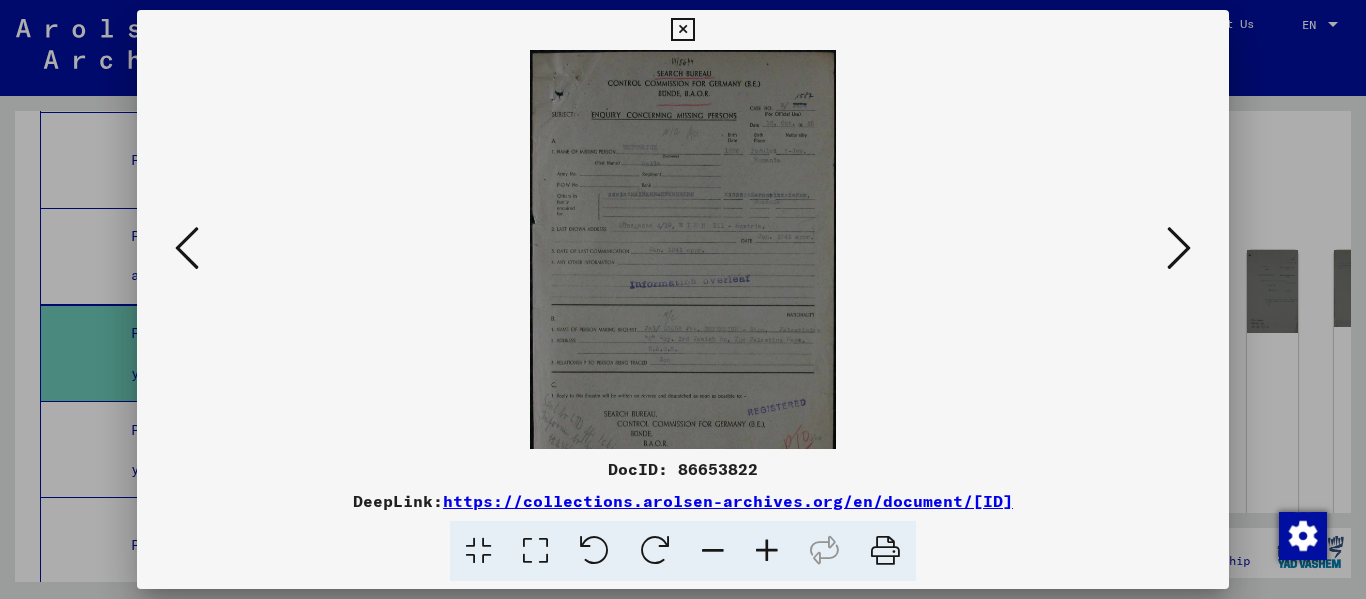 click at bounding box center (713, 551) 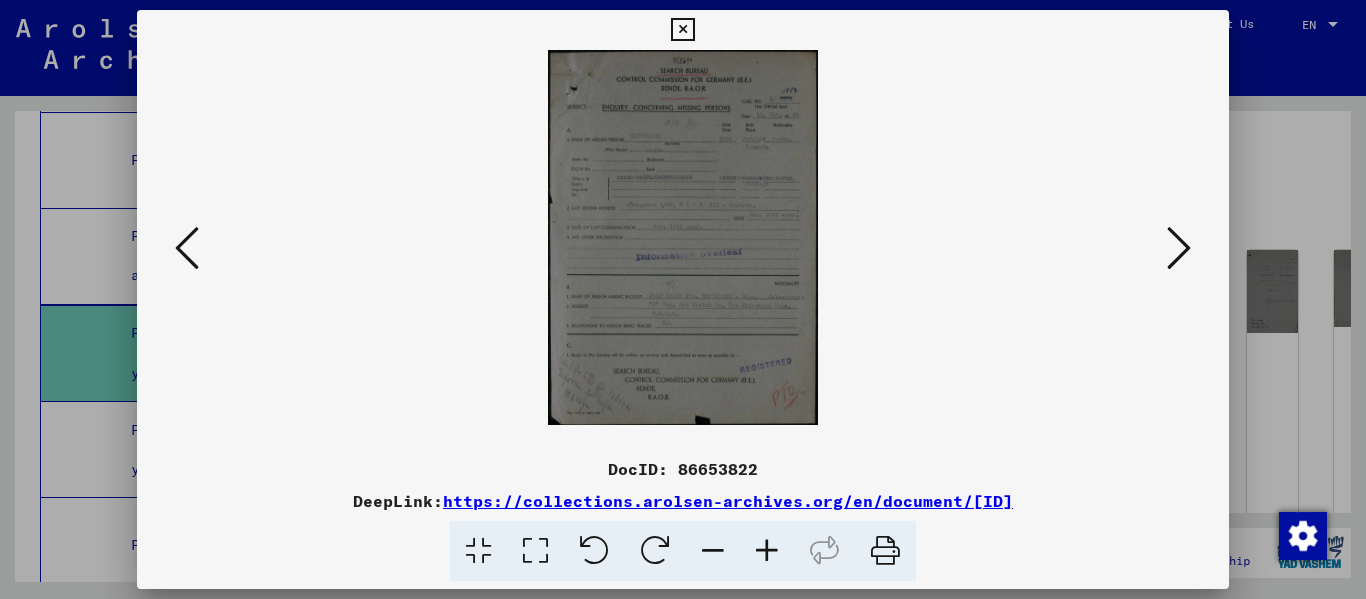 click at bounding box center [683, 237] 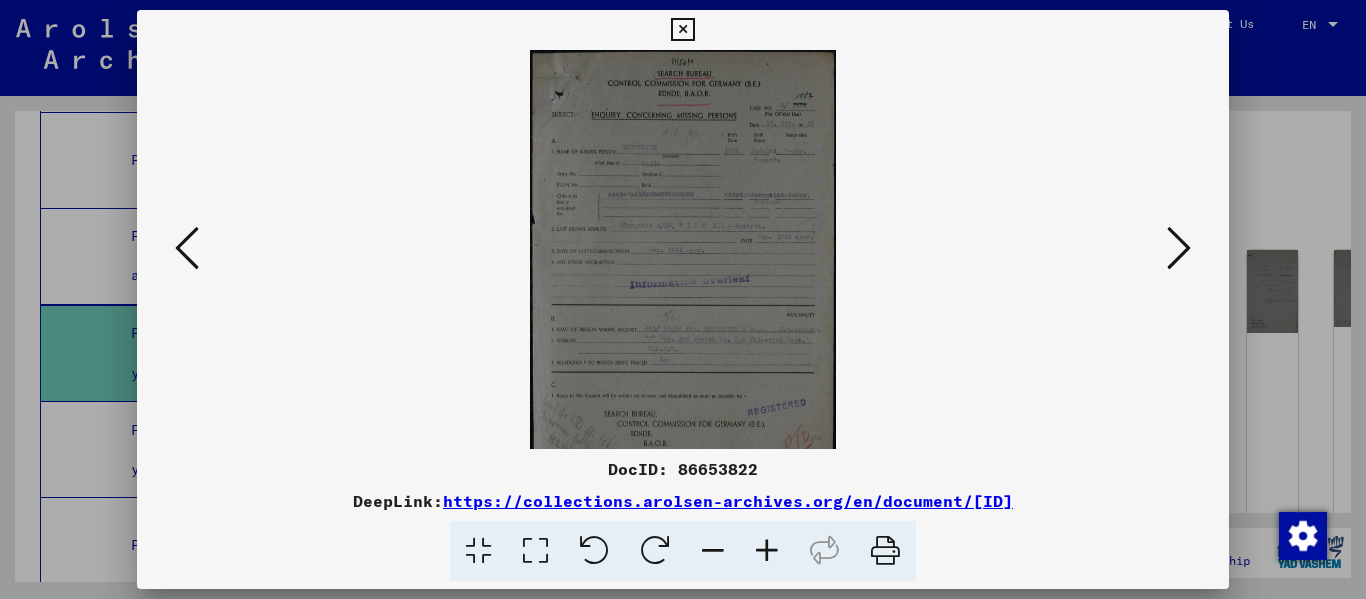 click at bounding box center [1179, 248] 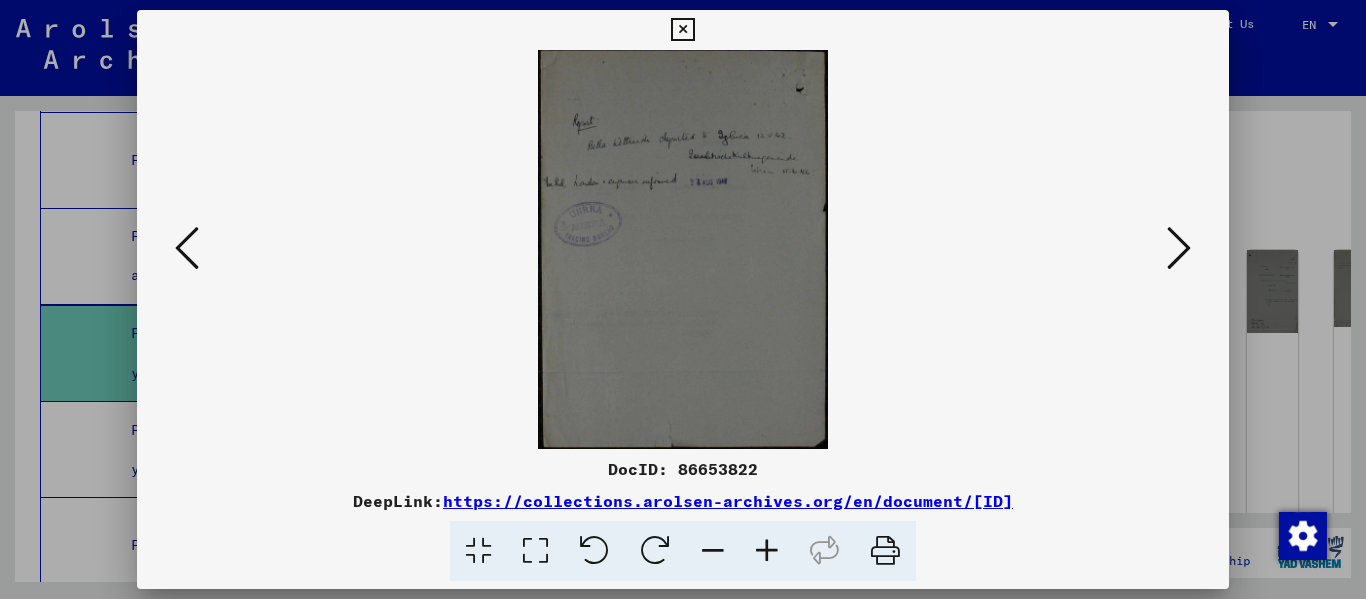 click at bounding box center [1179, 248] 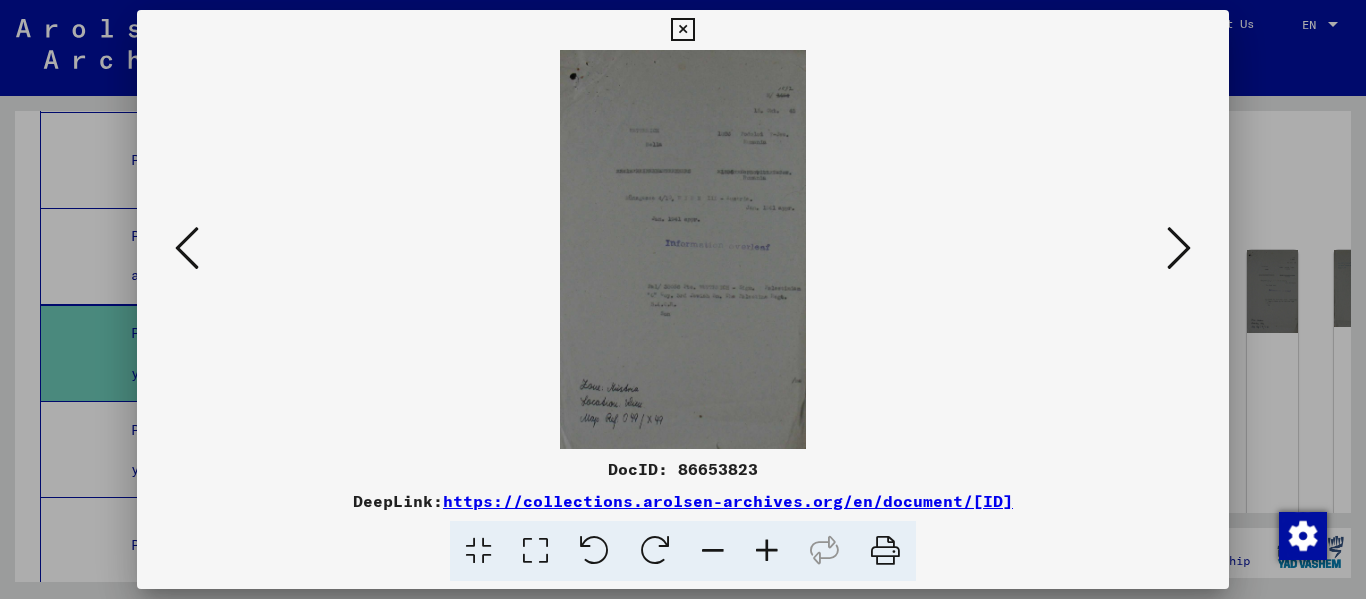click at bounding box center [1179, 248] 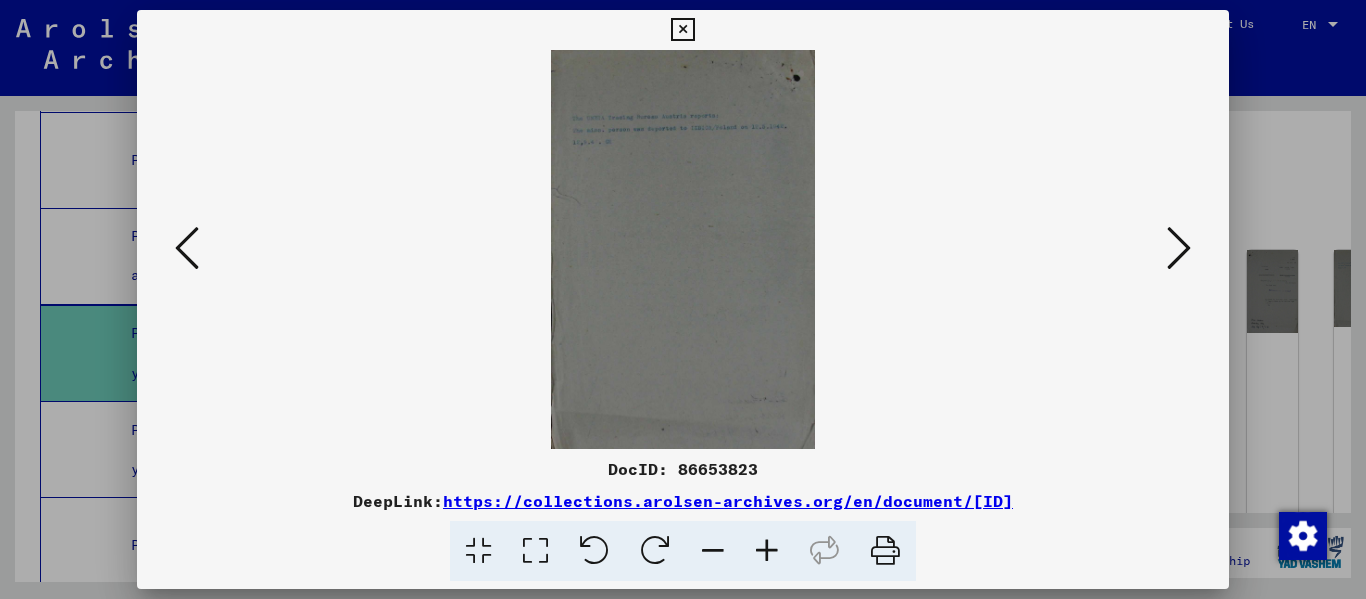 click at bounding box center (1179, 248) 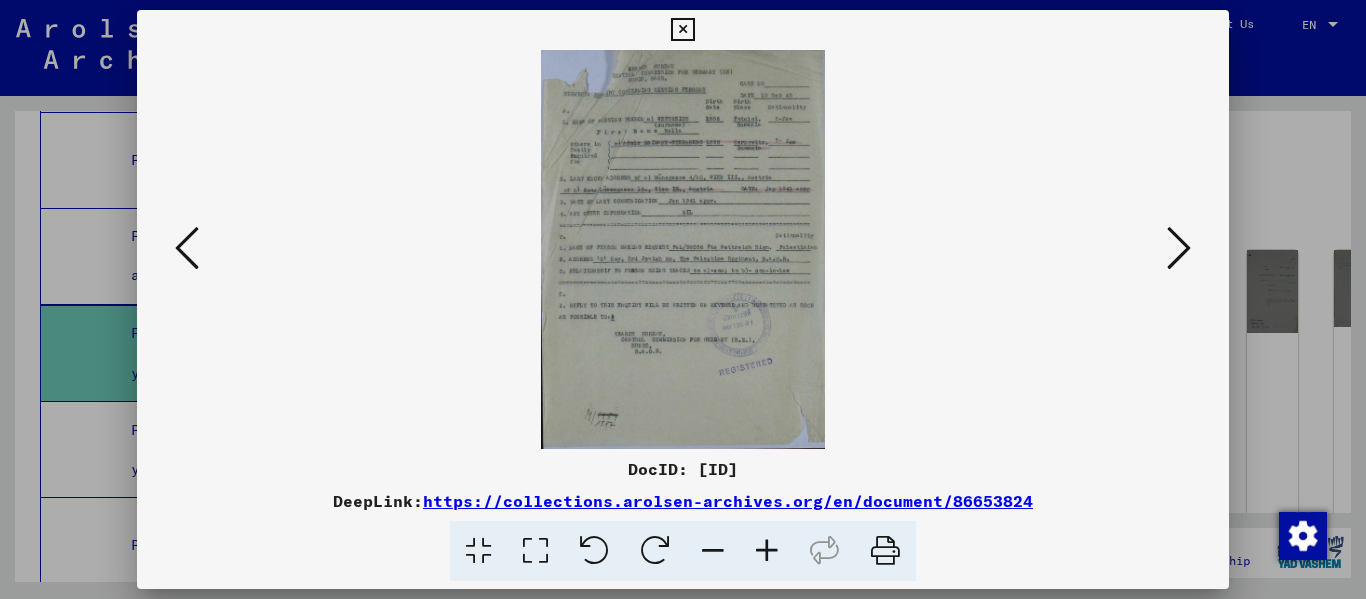 click at bounding box center [767, 551] 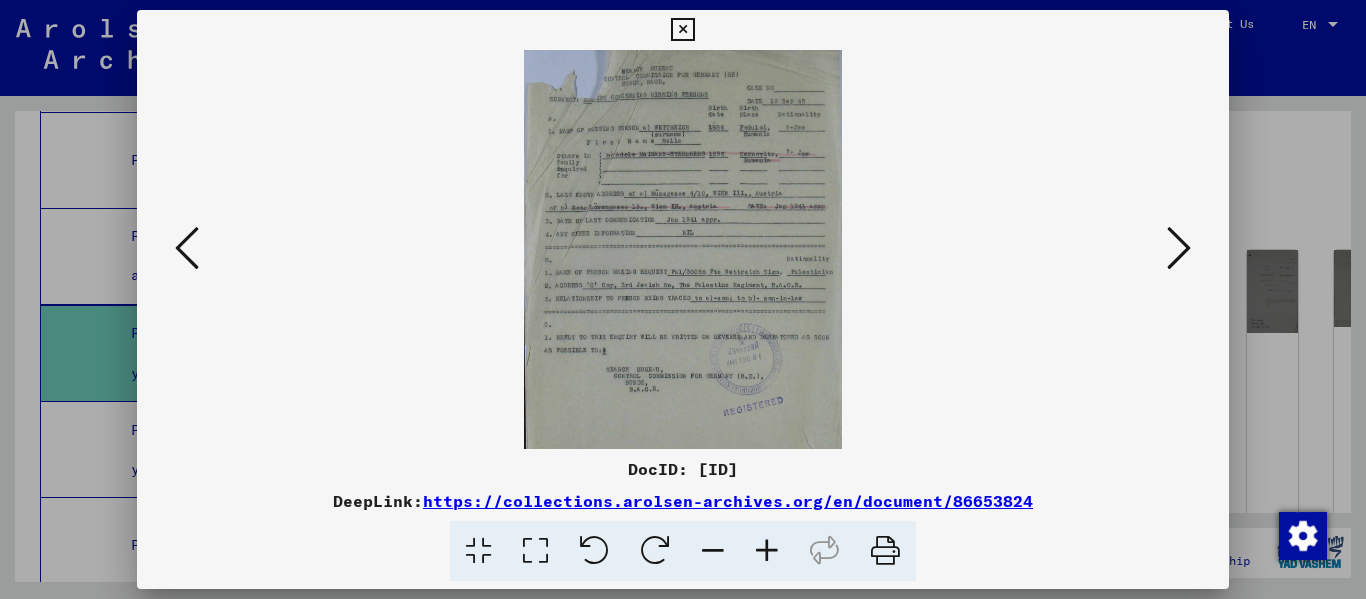 click at bounding box center (767, 551) 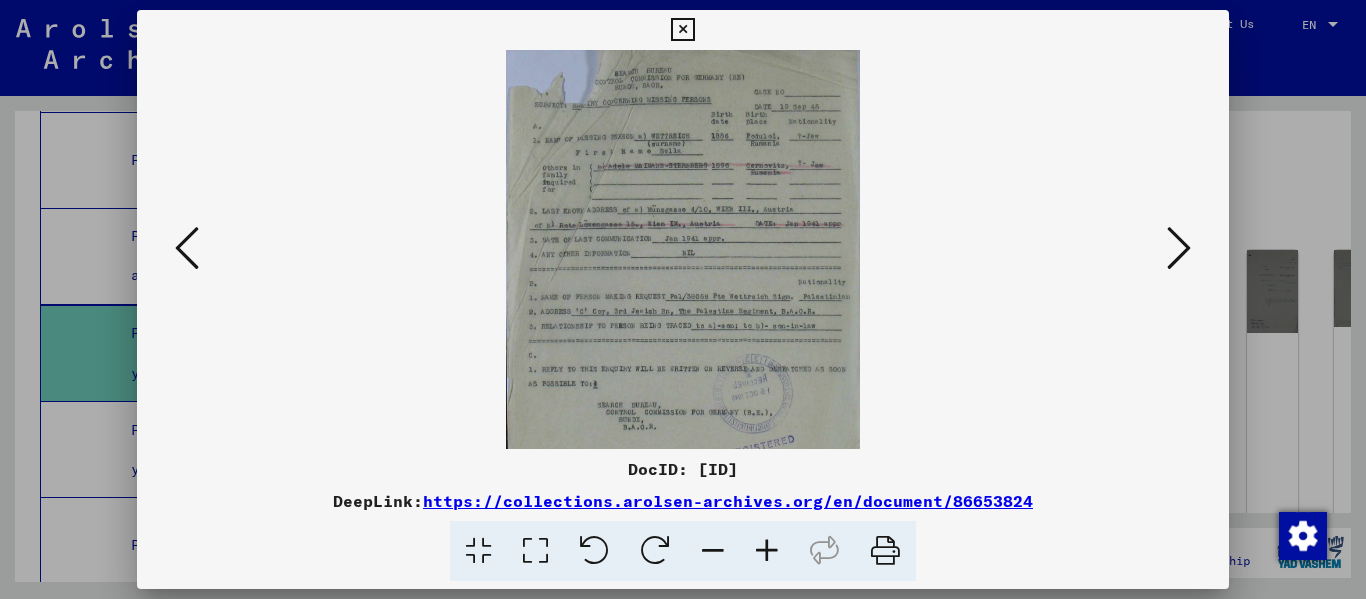 click at bounding box center (767, 551) 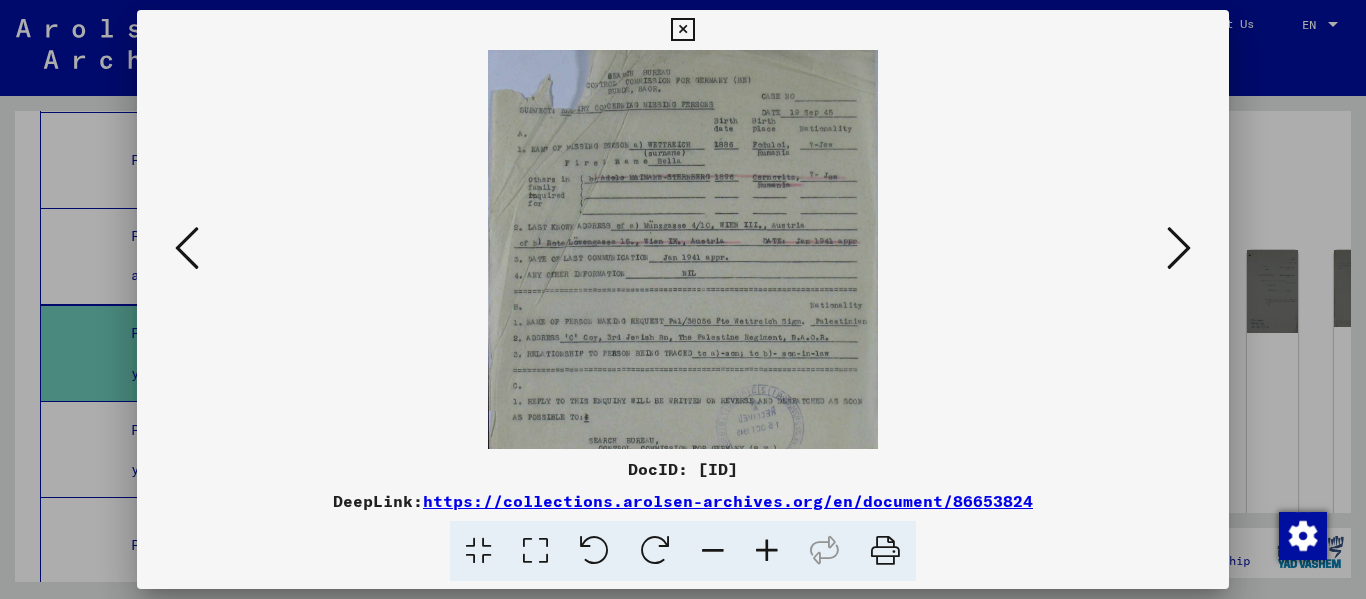 click at bounding box center (767, 551) 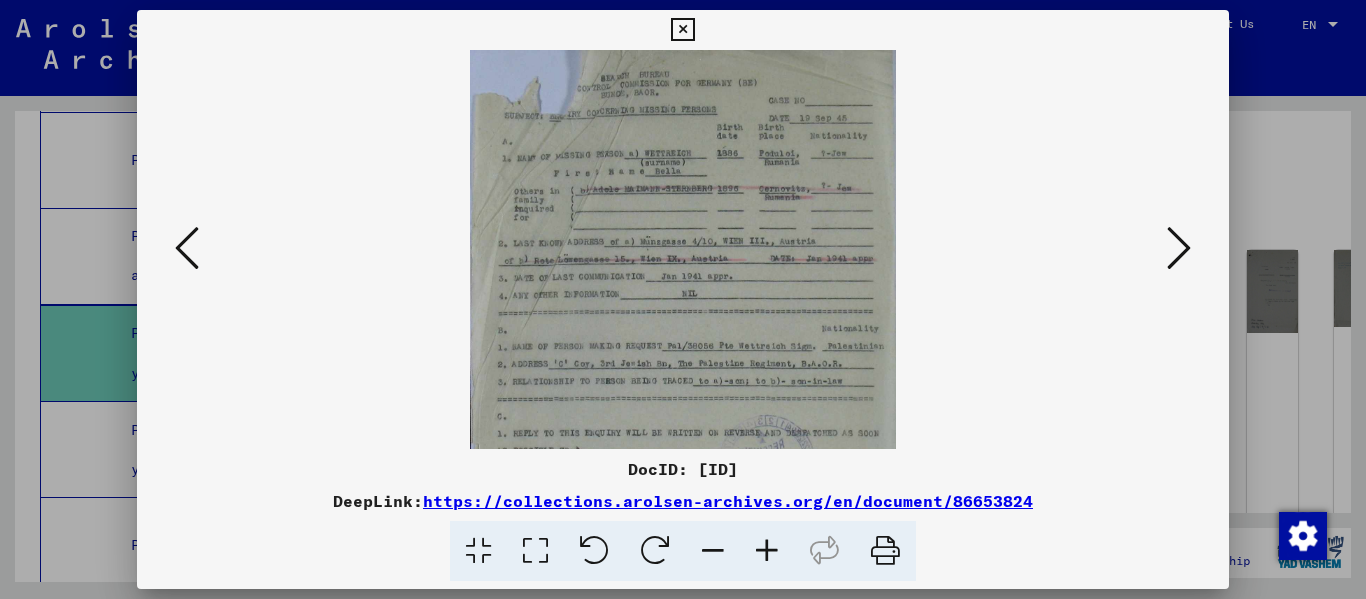 click at bounding box center (1179, 248) 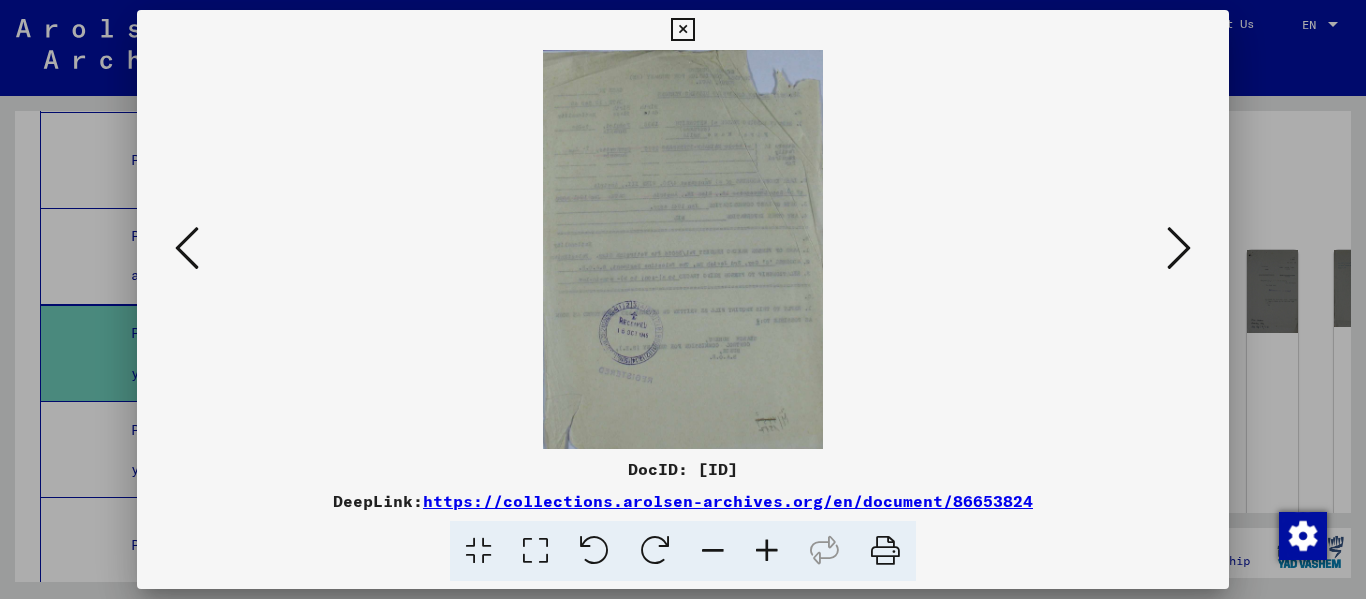 click at bounding box center (683, 249) 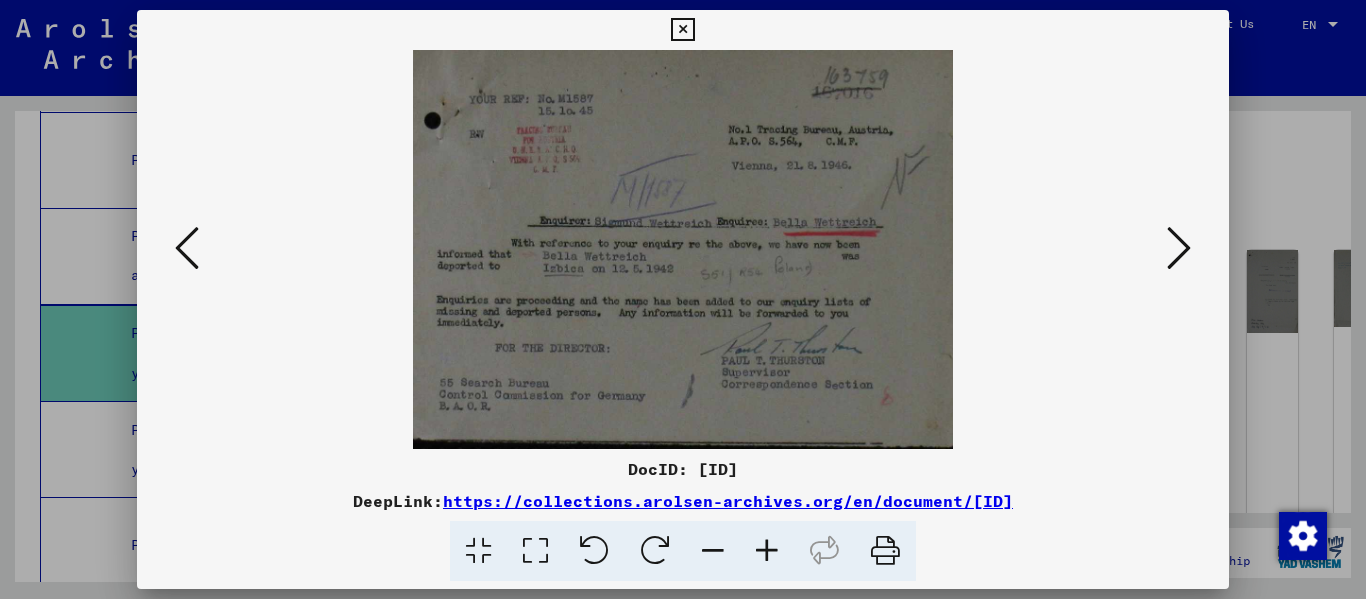 click at bounding box center (1179, 248) 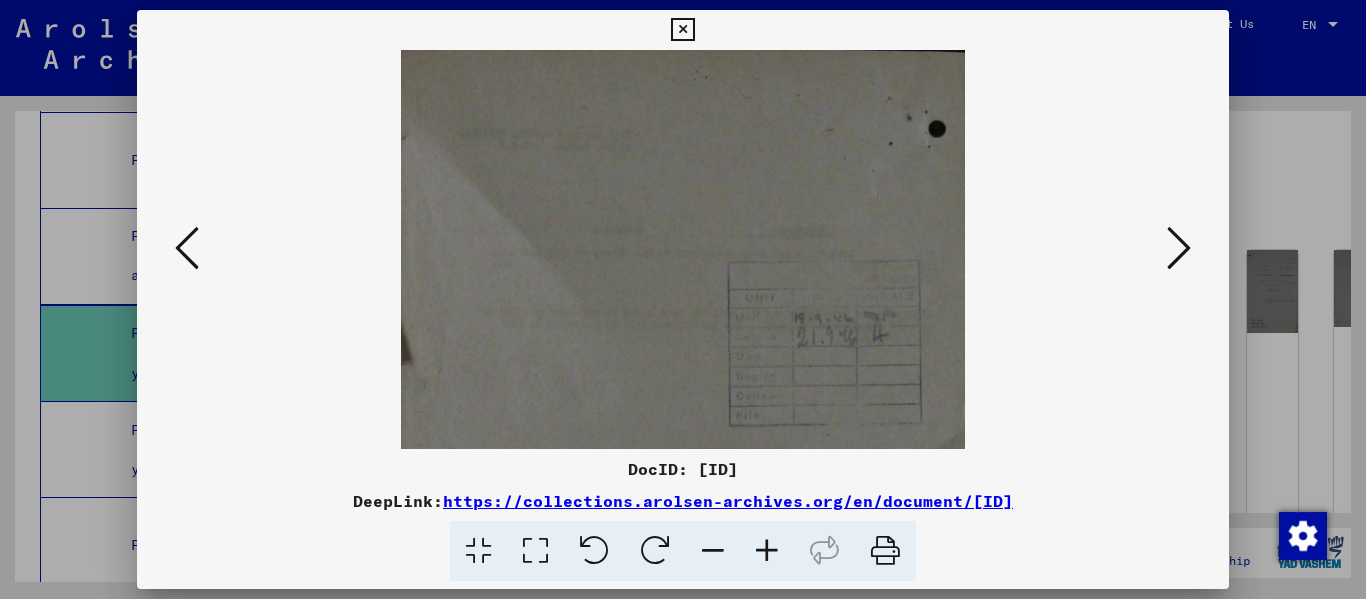 click at bounding box center [1179, 248] 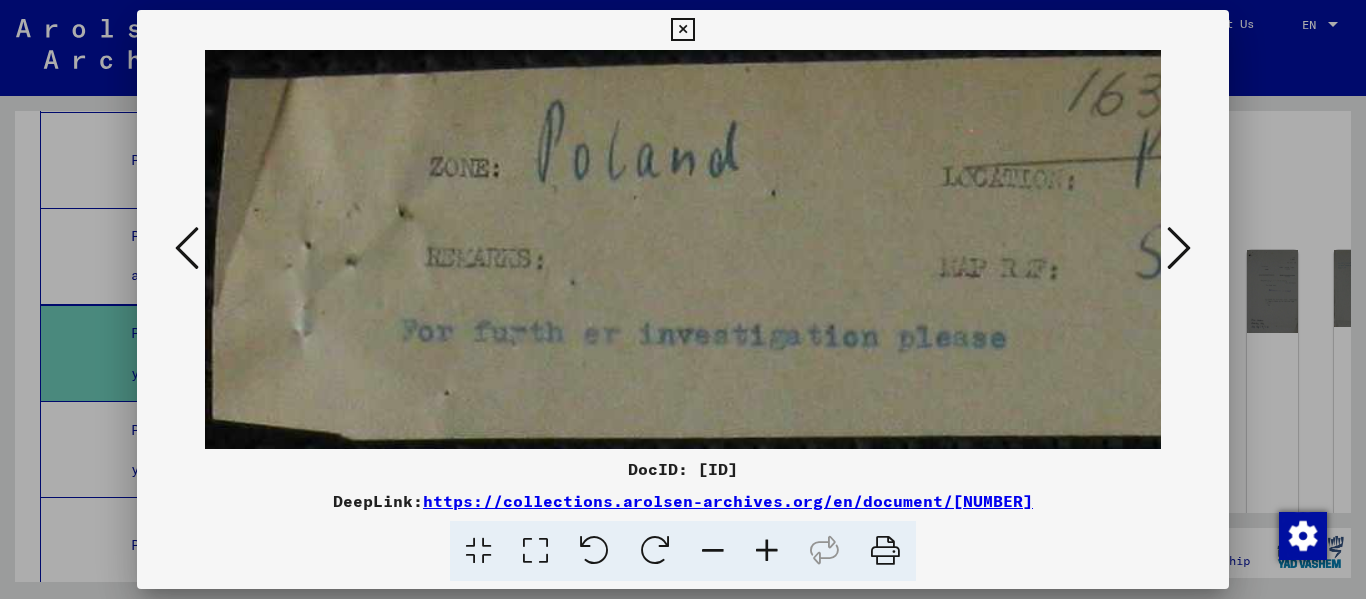 click at bounding box center (1179, 248) 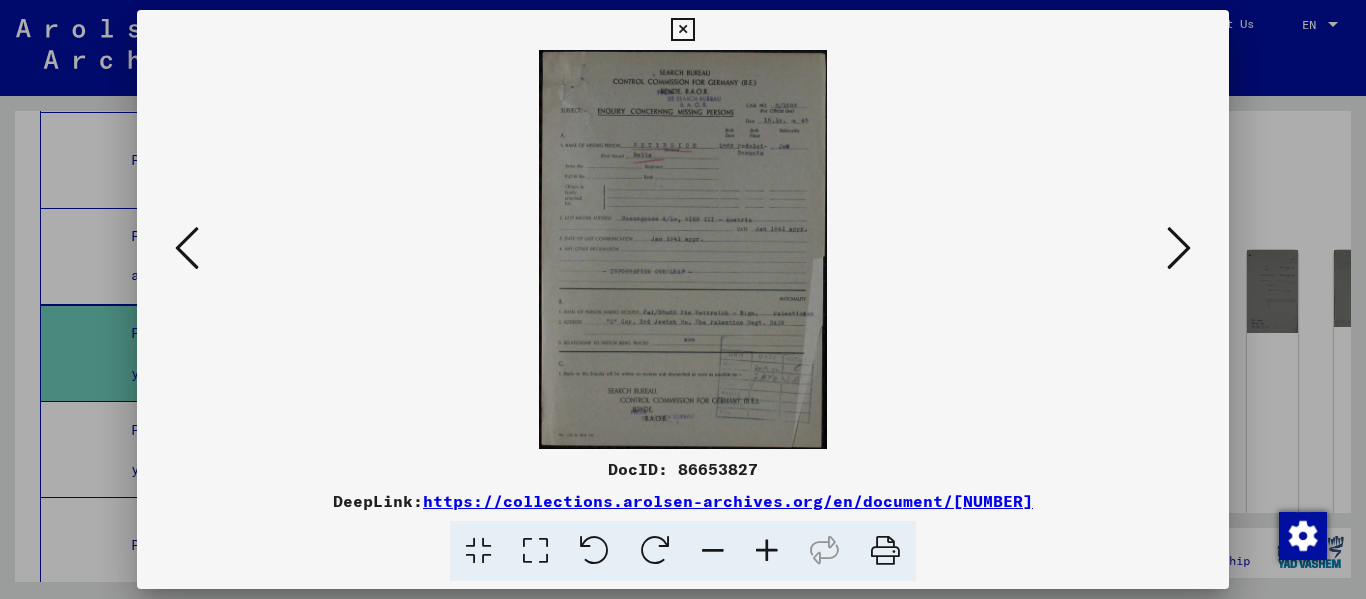 click at bounding box center (1179, 248) 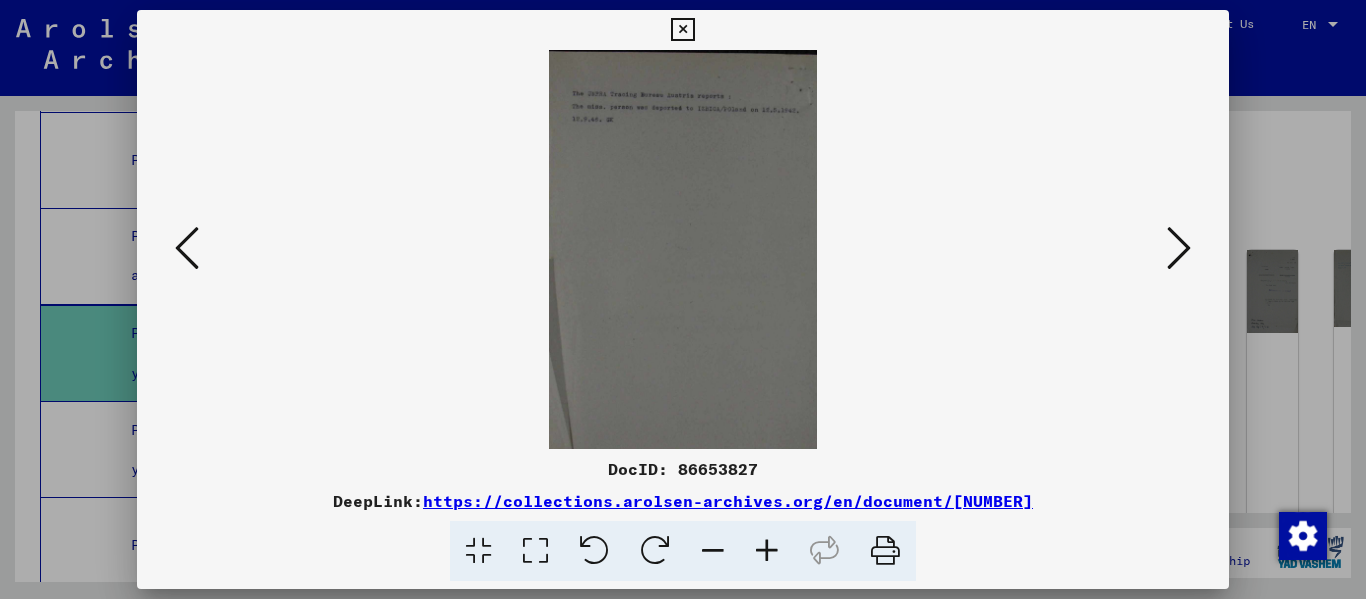 click at bounding box center (1179, 248) 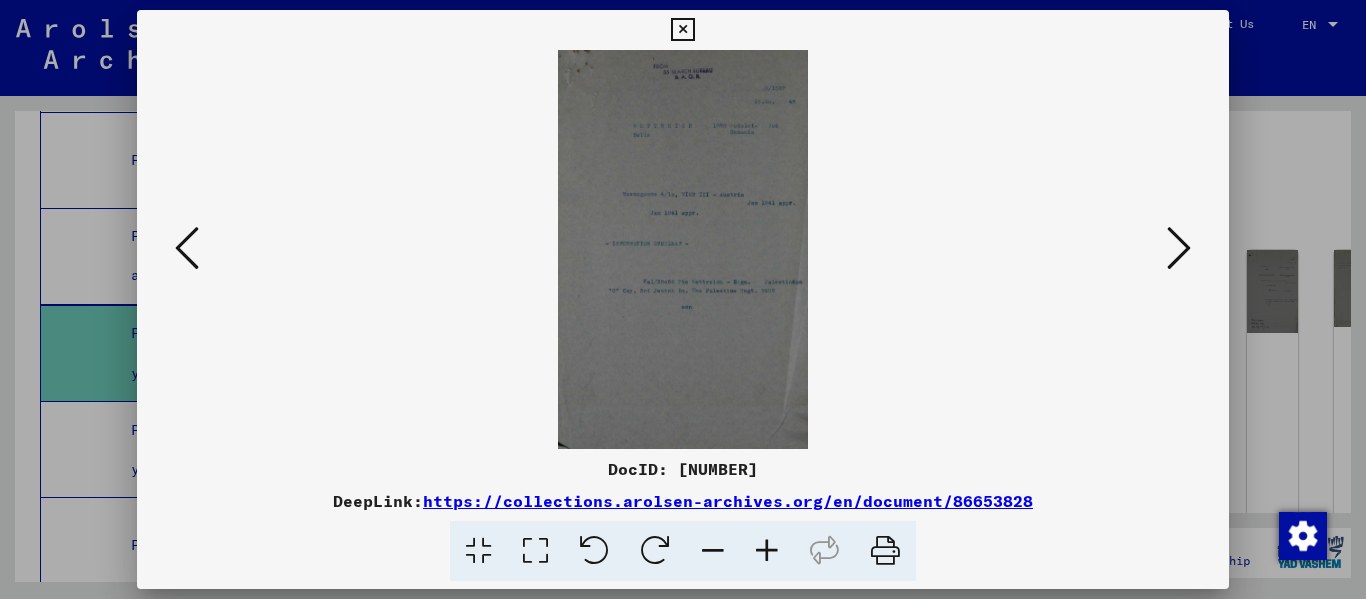click at bounding box center [683, 249] 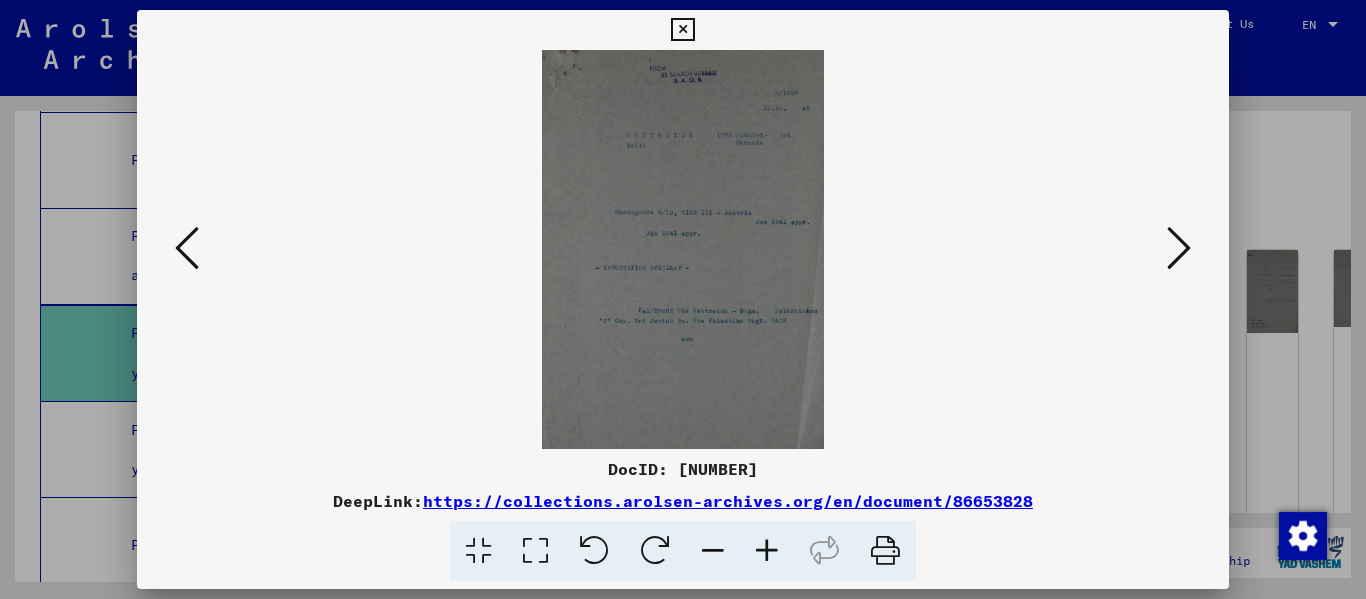 click at bounding box center [767, 551] 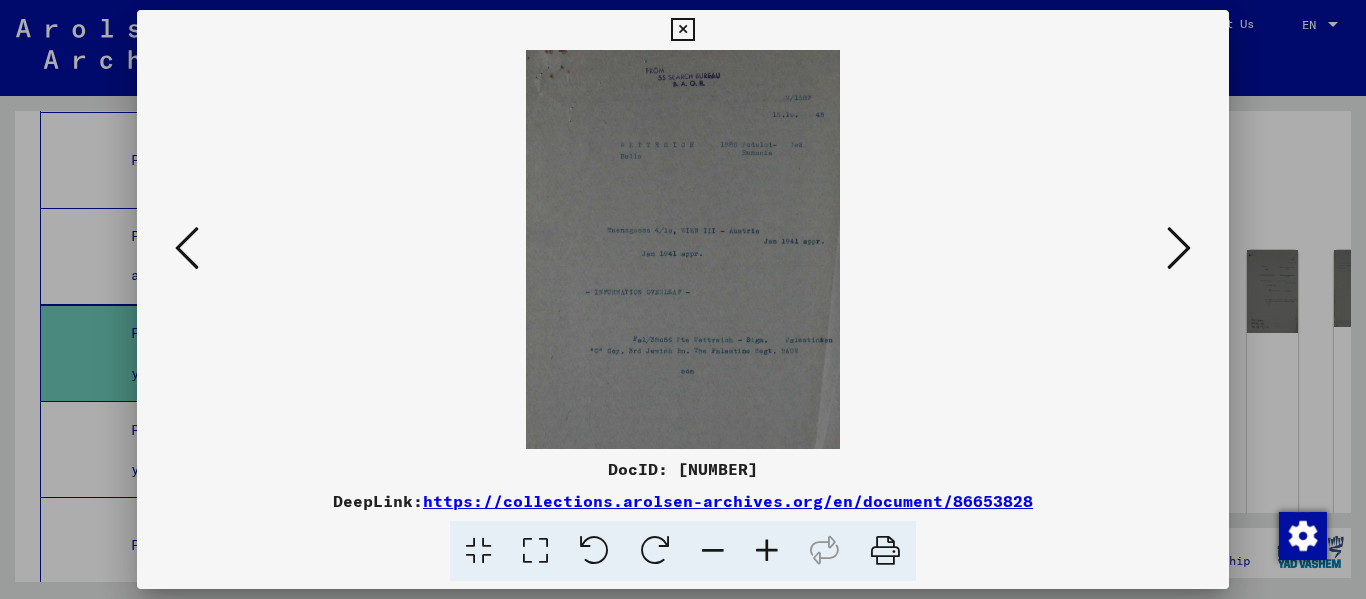 click at bounding box center (767, 551) 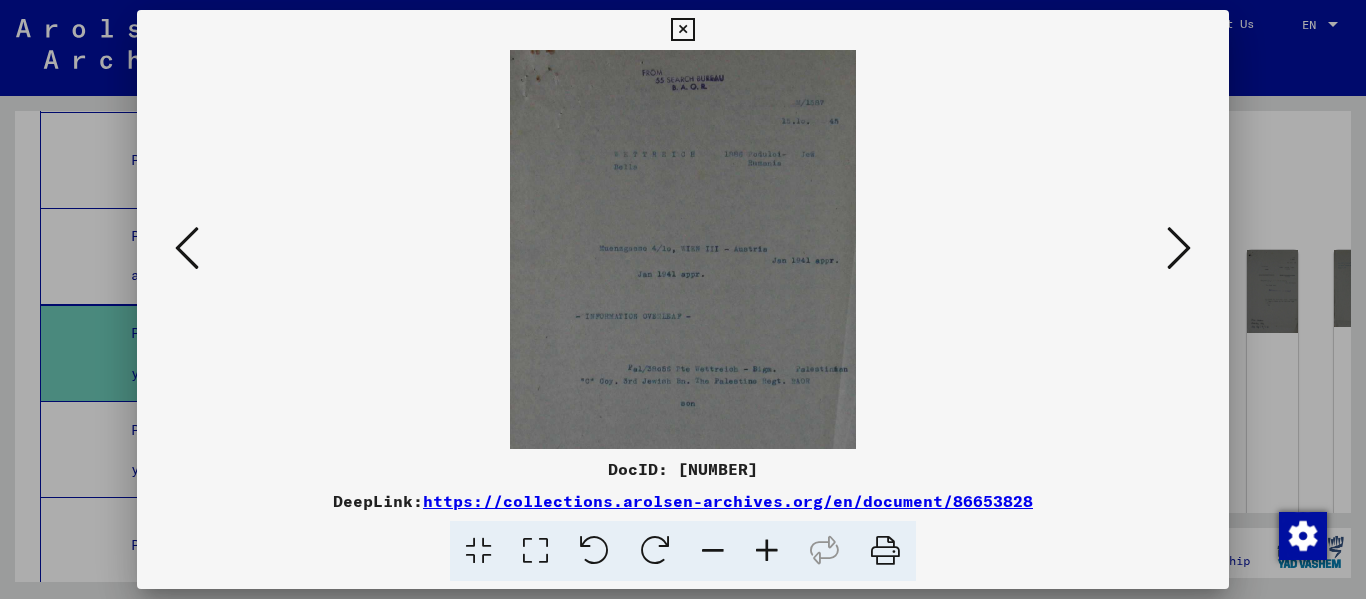 click at bounding box center [1179, 248] 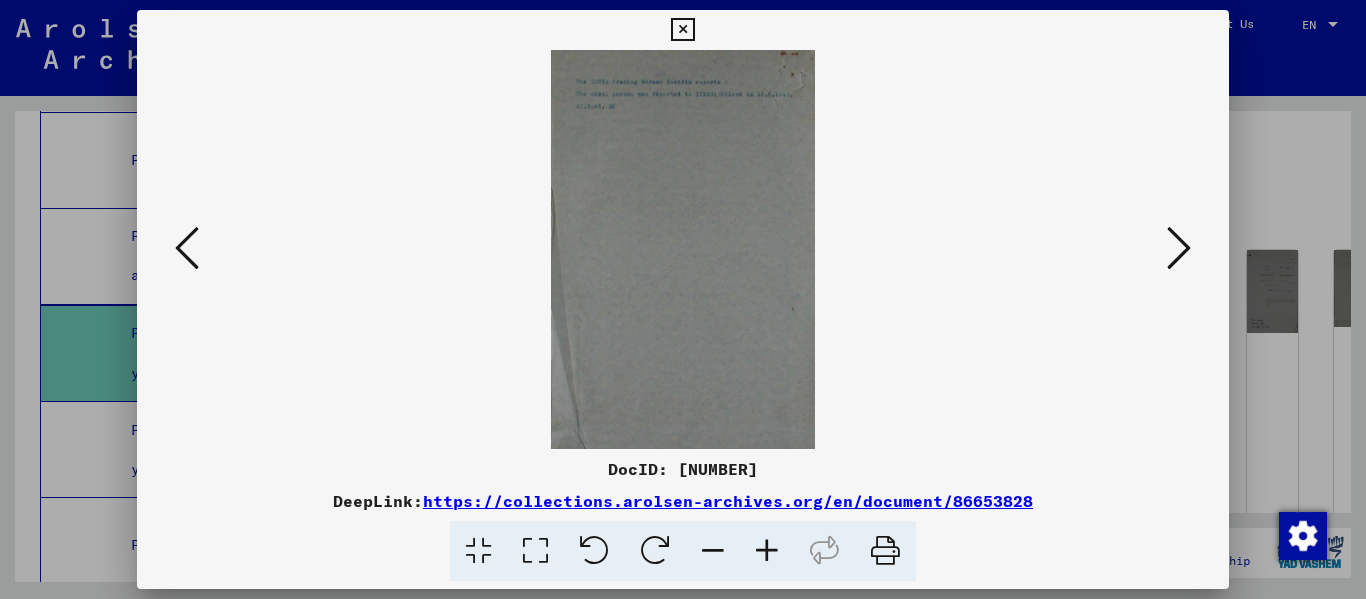 click at bounding box center (1179, 248) 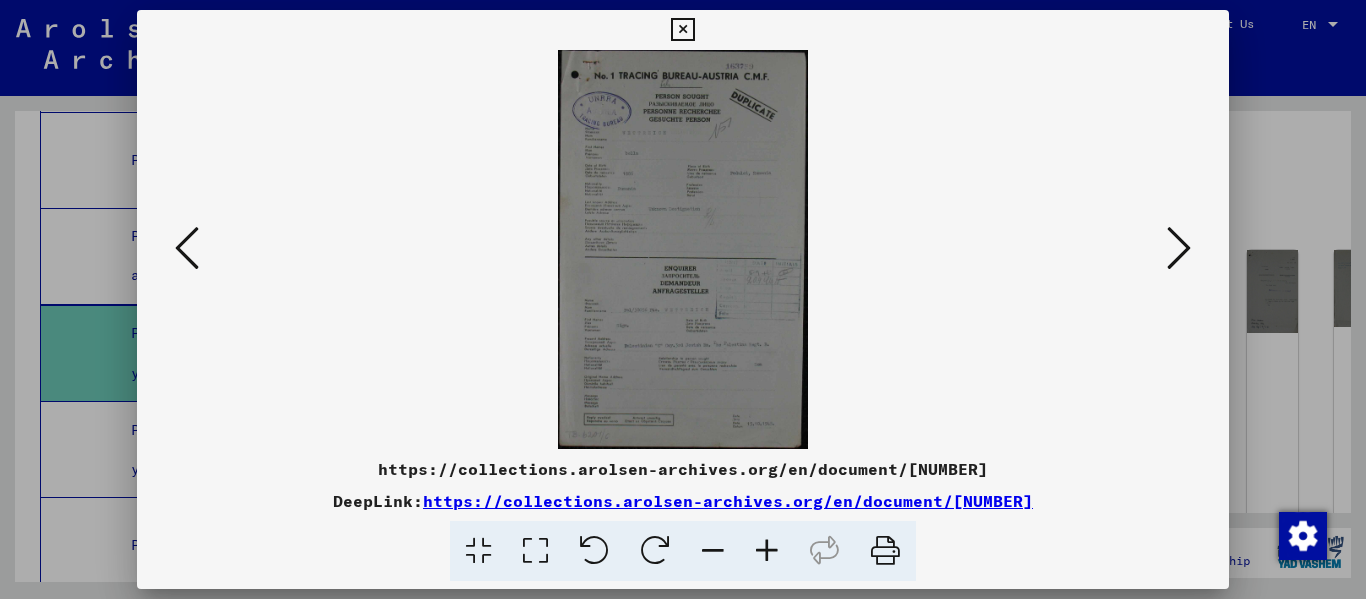 click at bounding box center (1179, 248) 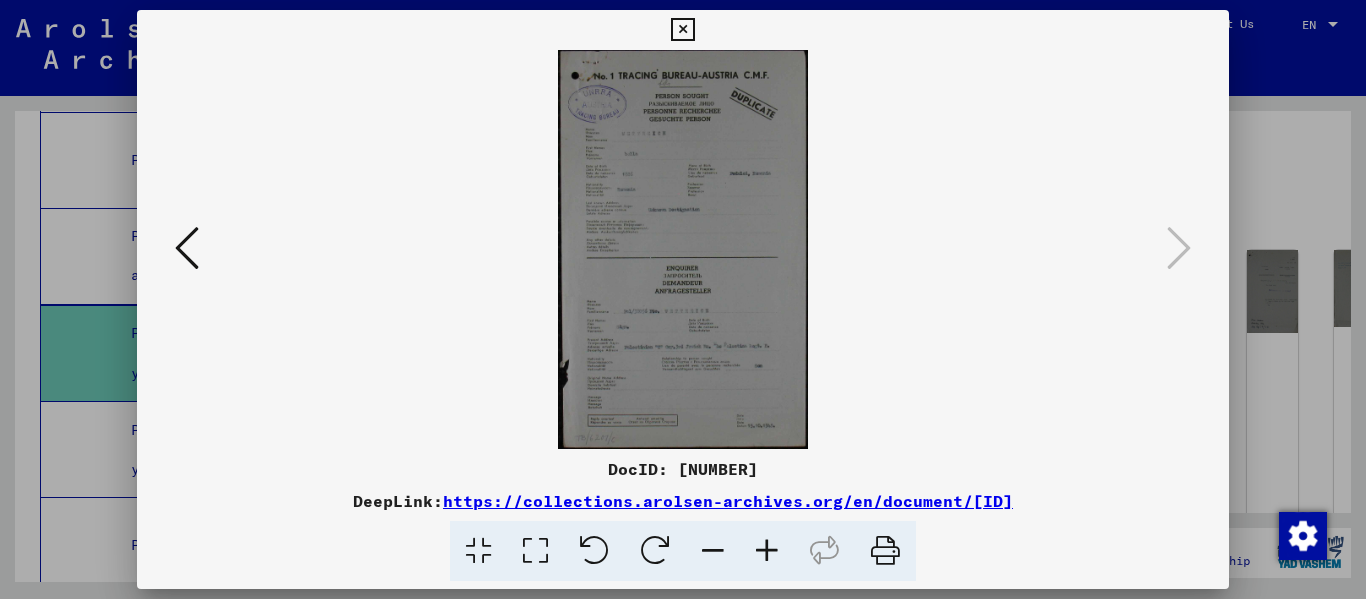 click on "https://collections.arolsen-archives.org/en/document/[ID]" at bounding box center [728, 501] 